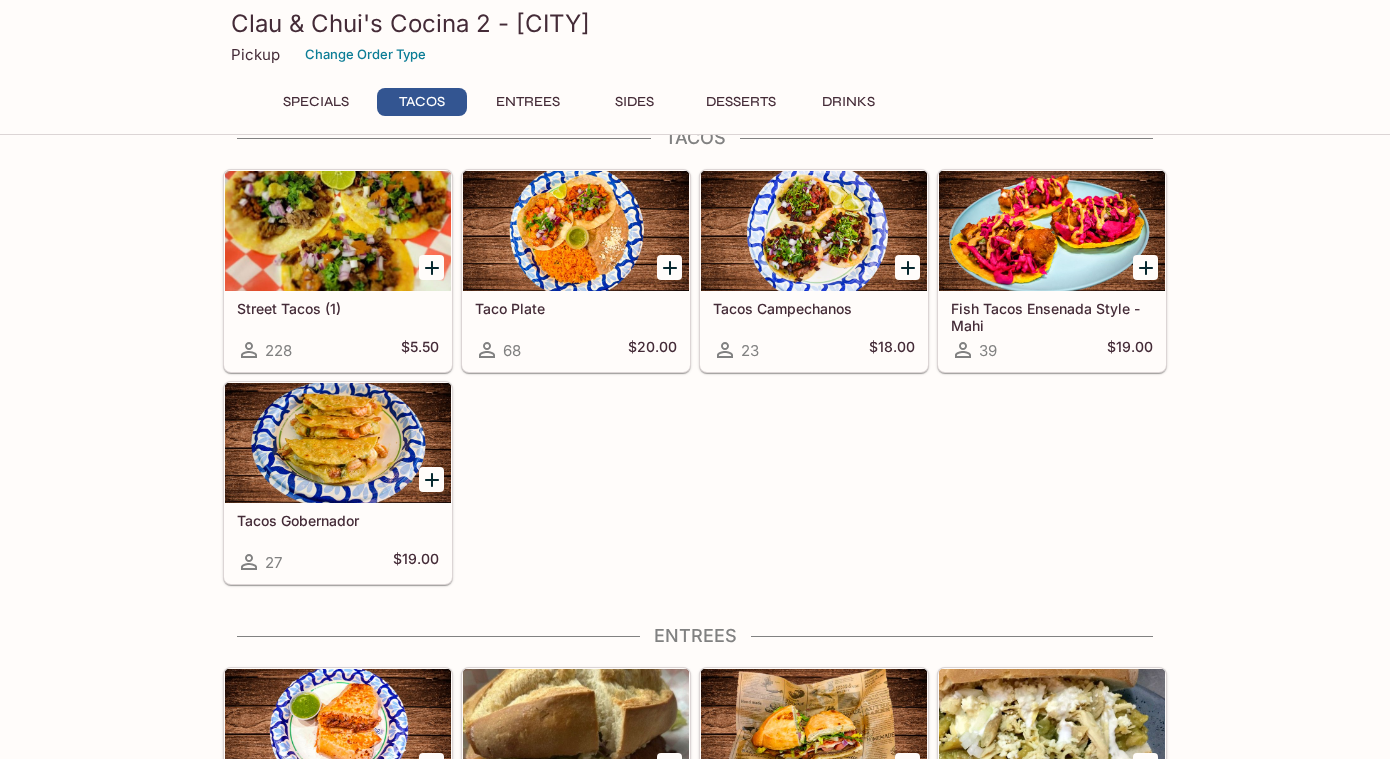 scroll, scrollTop: 351, scrollLeft: 0, axis: vertical 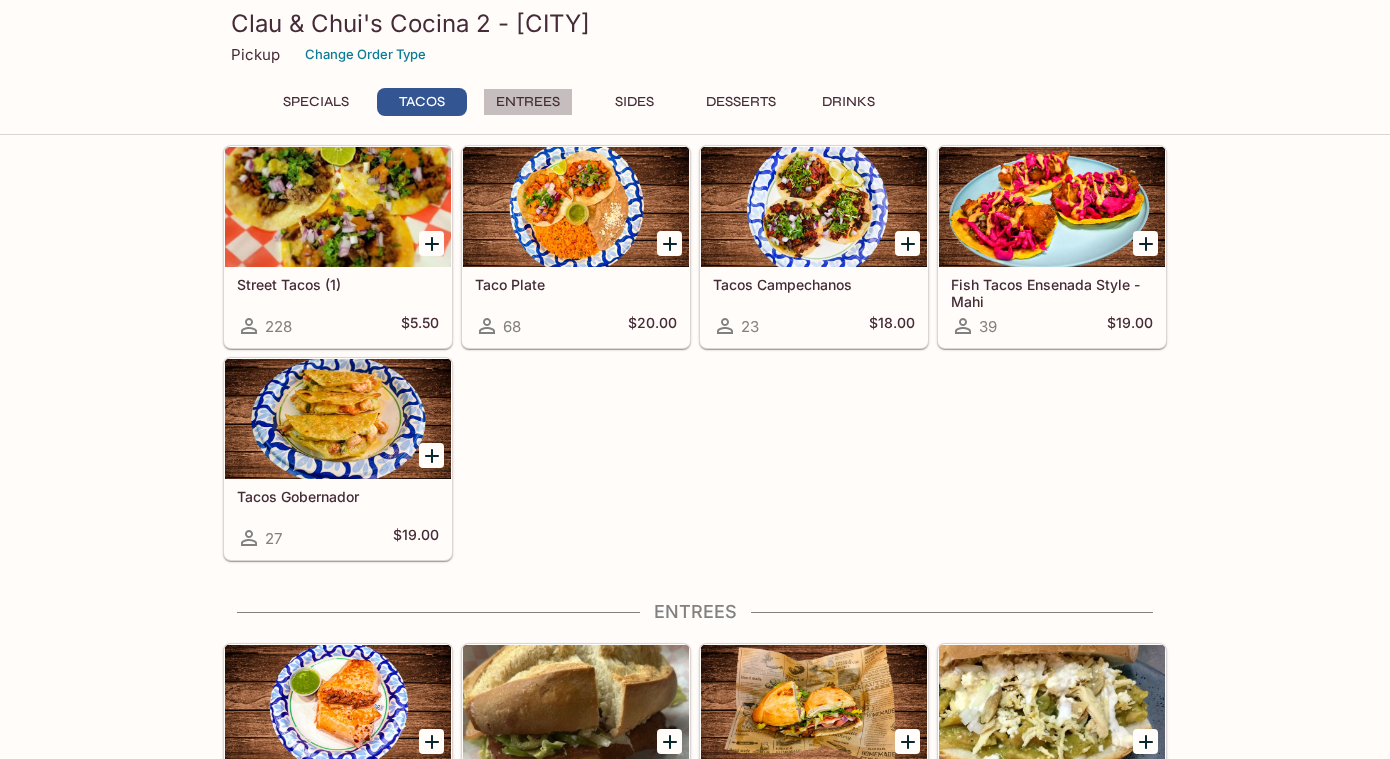 click on "Entrees" at bounding box center [528, 102] 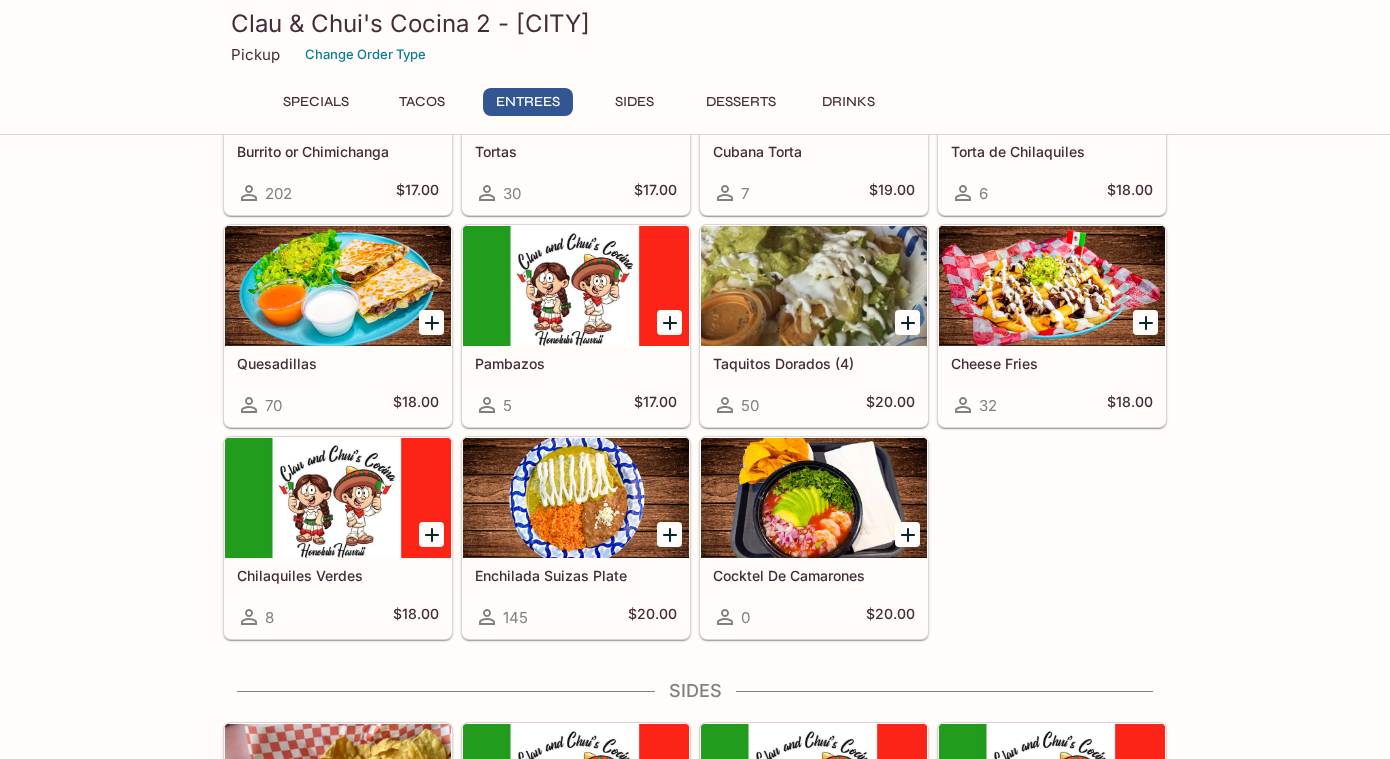 scroll, scrollTop: 973, scrollLeft: 0, axis: vertical 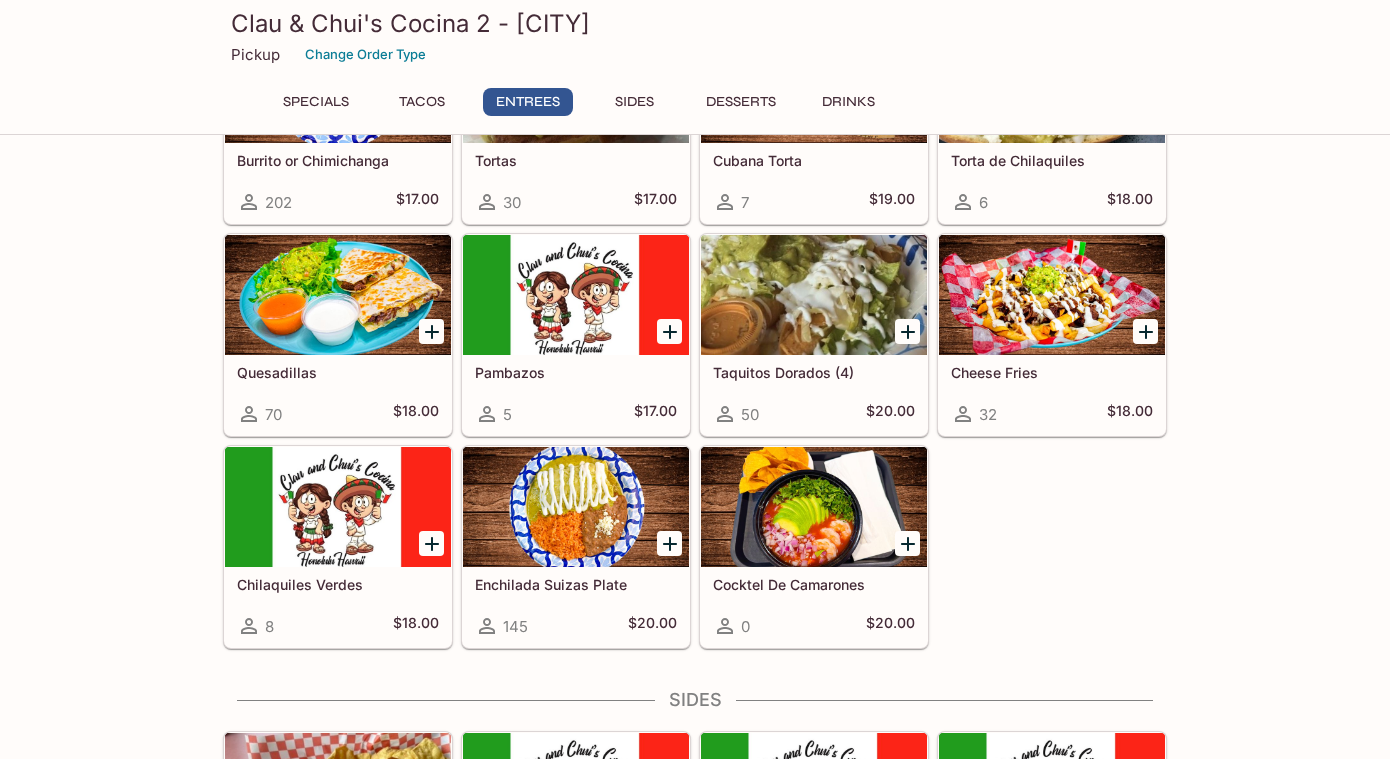 click at bounding box center (576, 507) 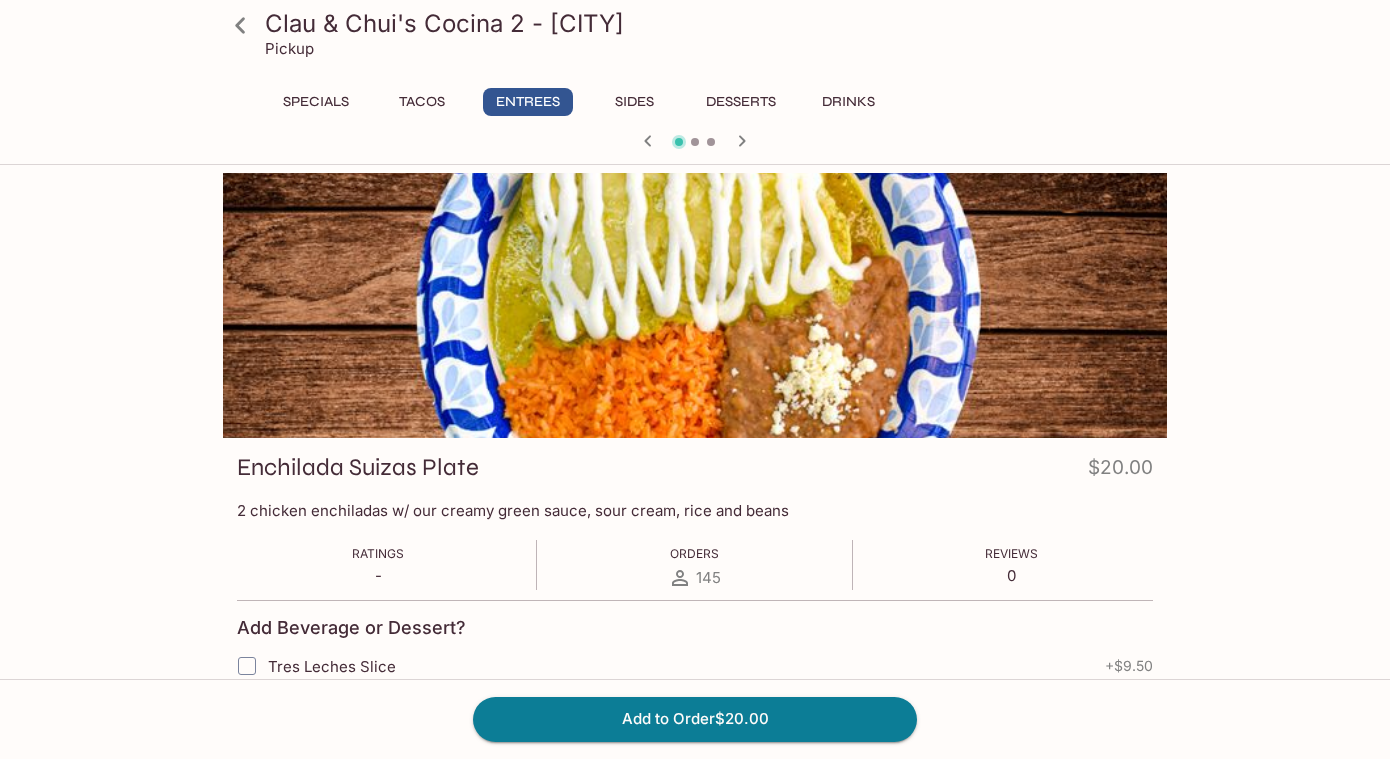 scroll, scrollTop: 58, scrollLeft: 0, axis: vertical 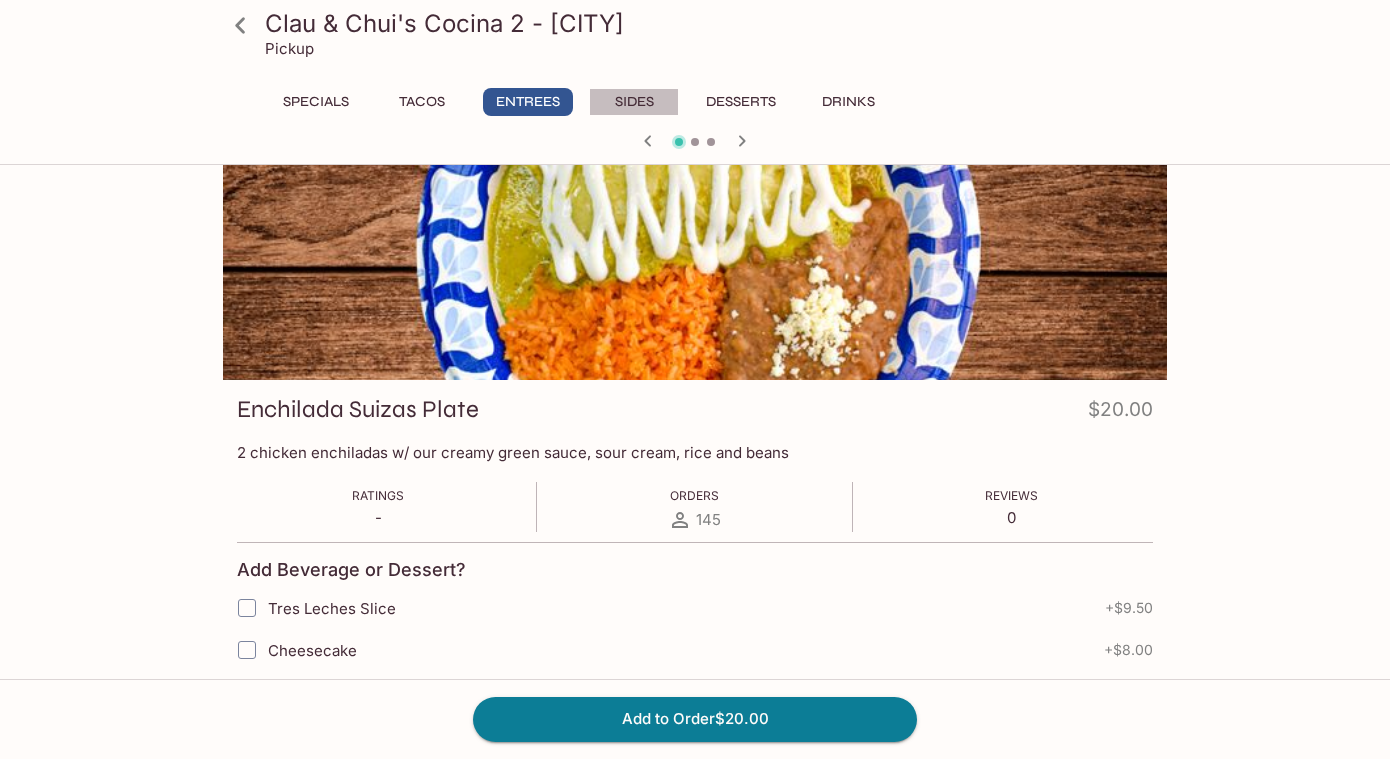 click on "Sides" at bounding box center (634, 102) 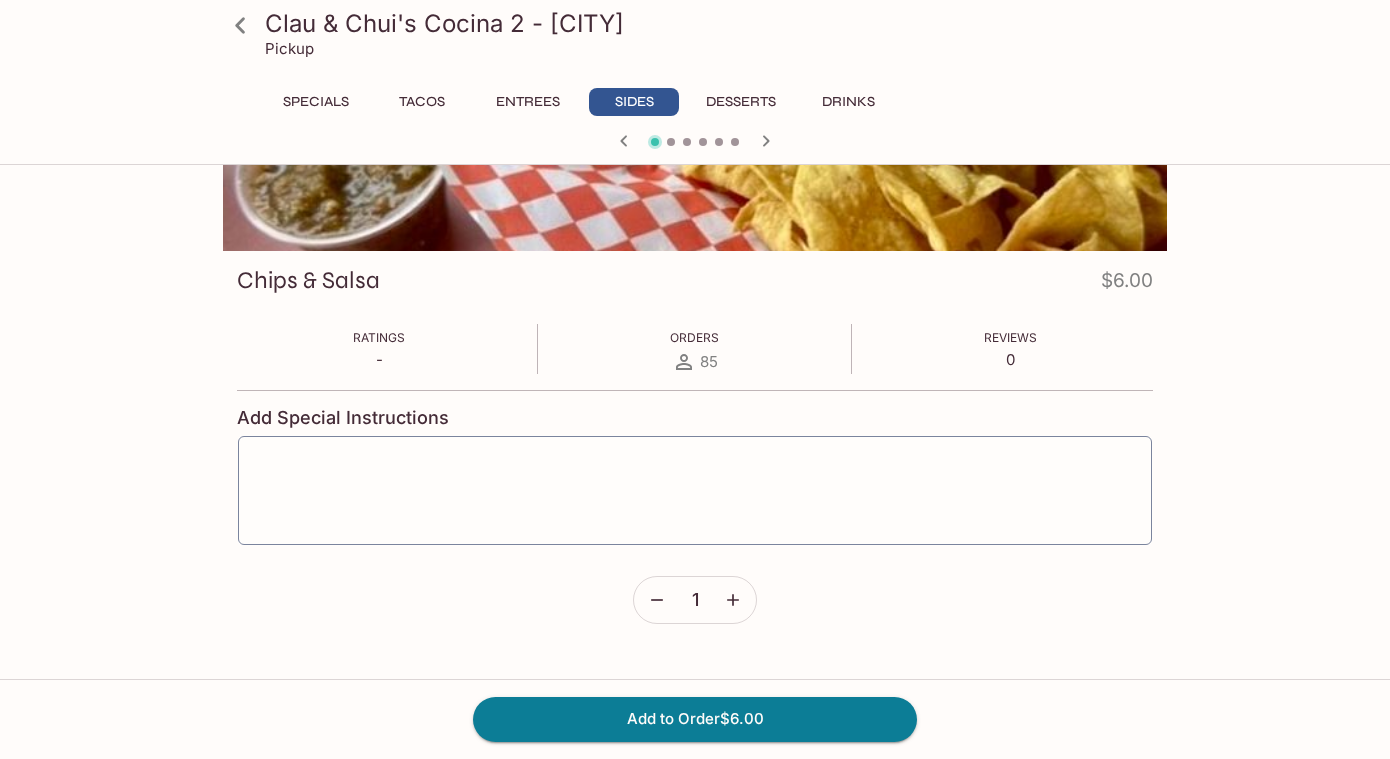 scroll, scrollTop: 0, scrollLeft: 0, axis: both 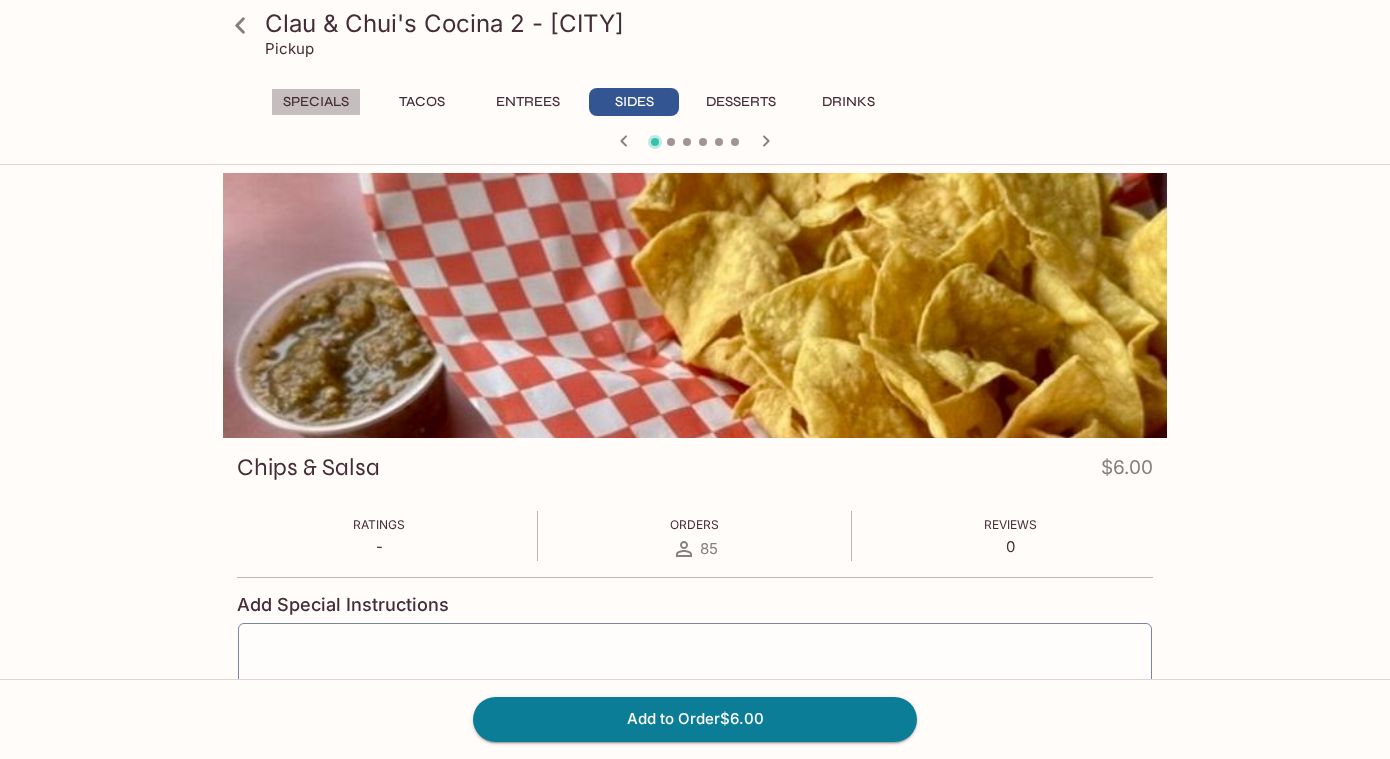 click on "Specials" at bounding box center (316, 102) 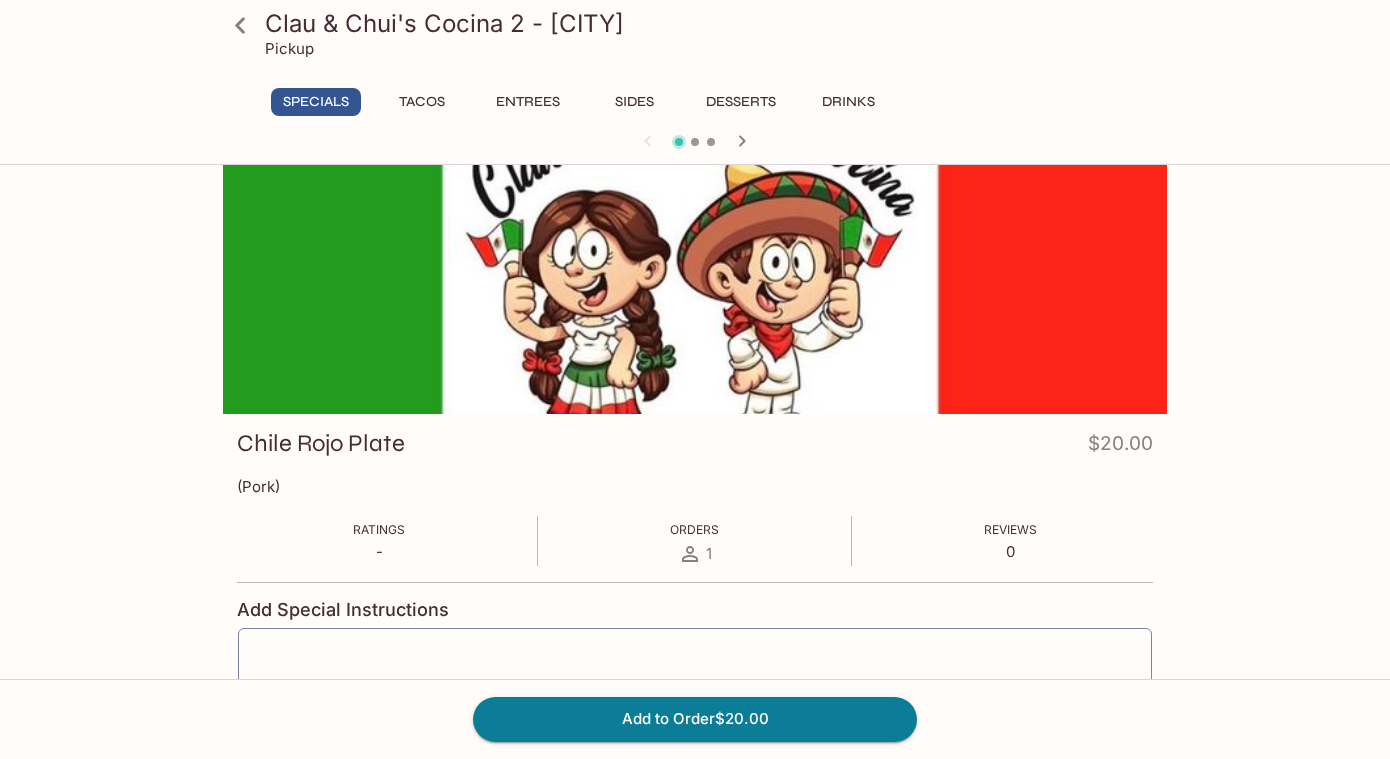 scroll, scrollTop: 0, scrollLeft: 0, axis: both 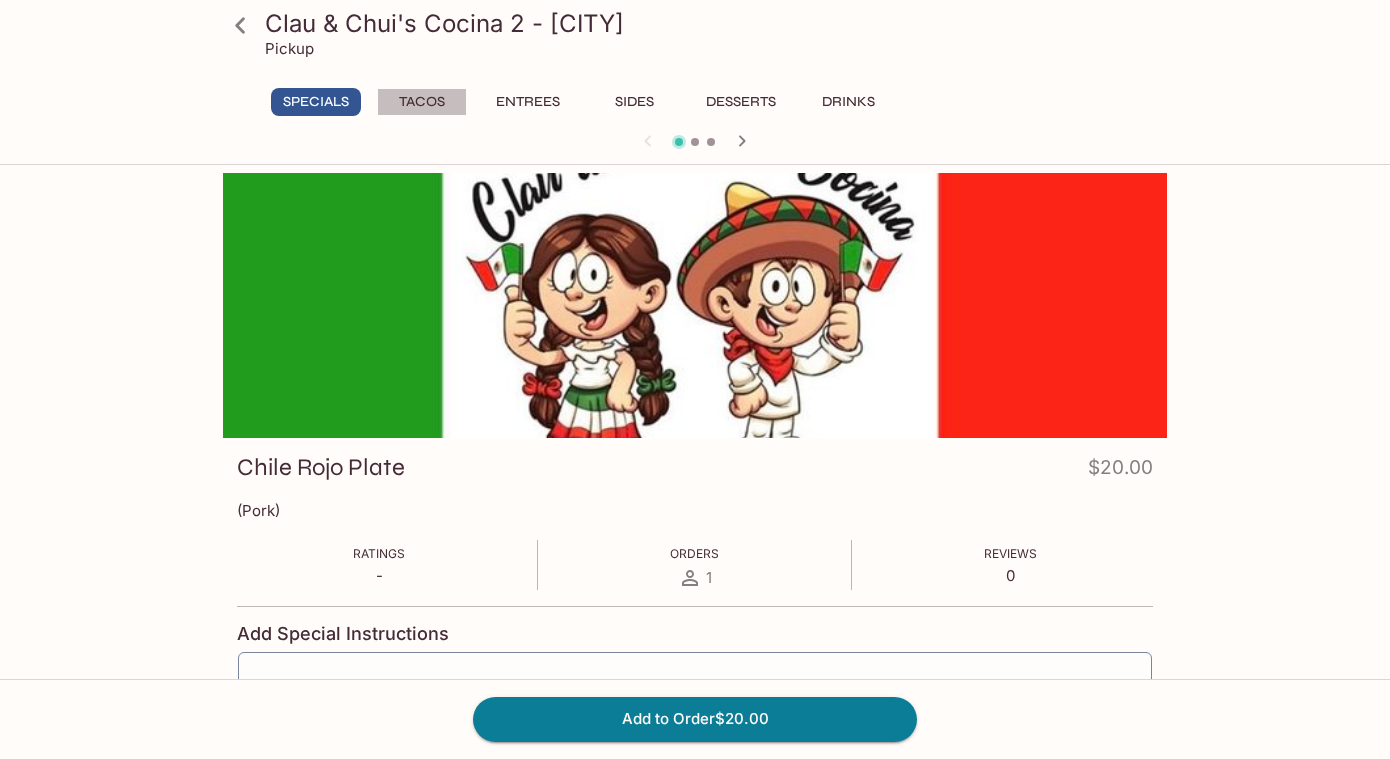 click on "Tacos" at bounding box center (422, 102) 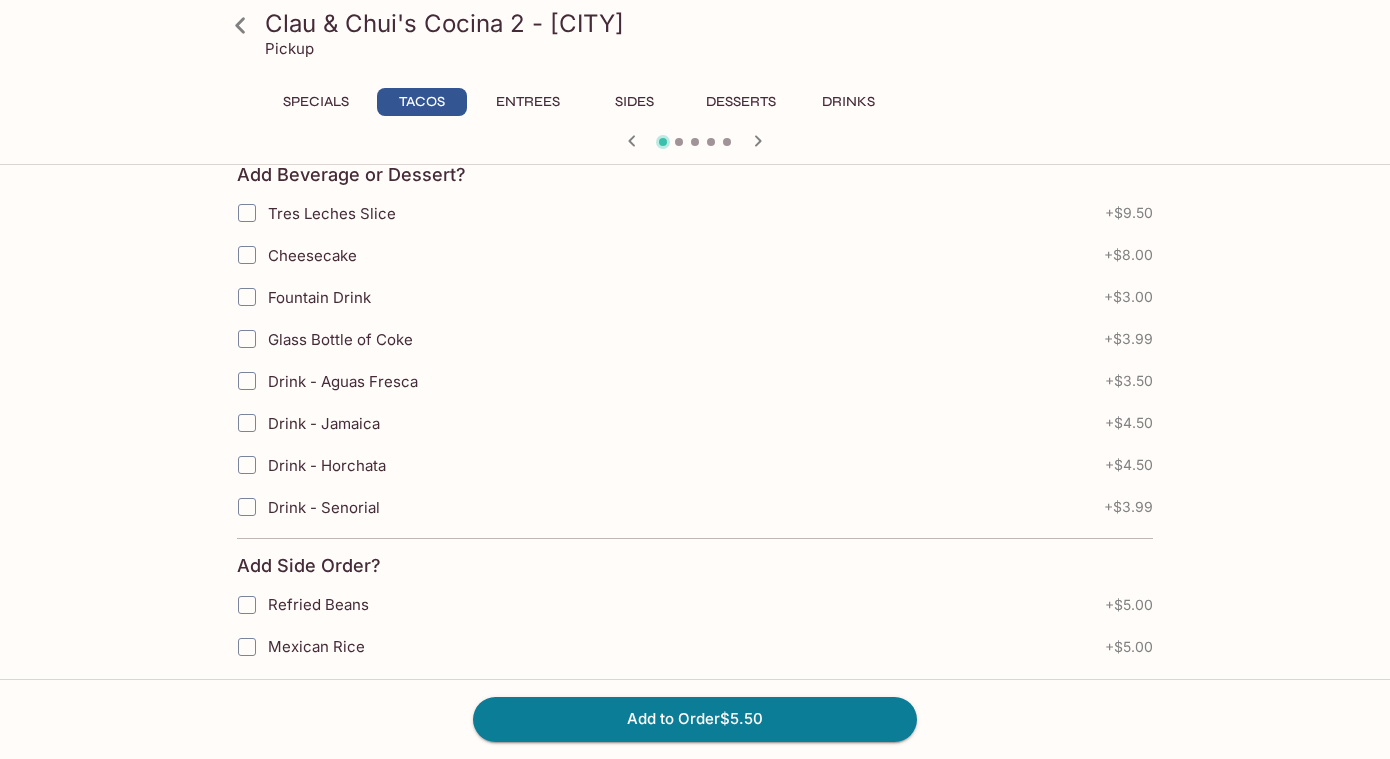 scroll, scrollTop: 802, scrollLeft: 0, axis: vertical 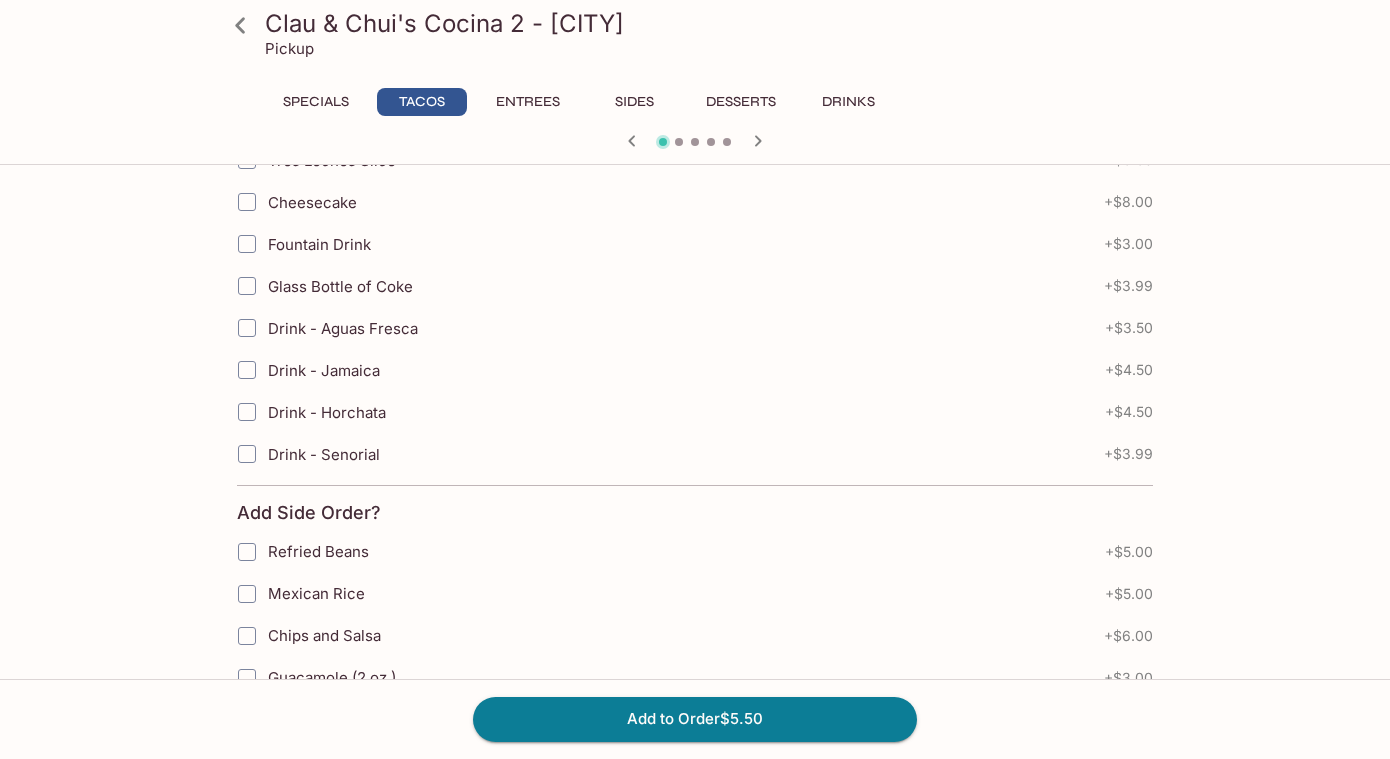 click on "Entrees" at bounding box center [528, 102] 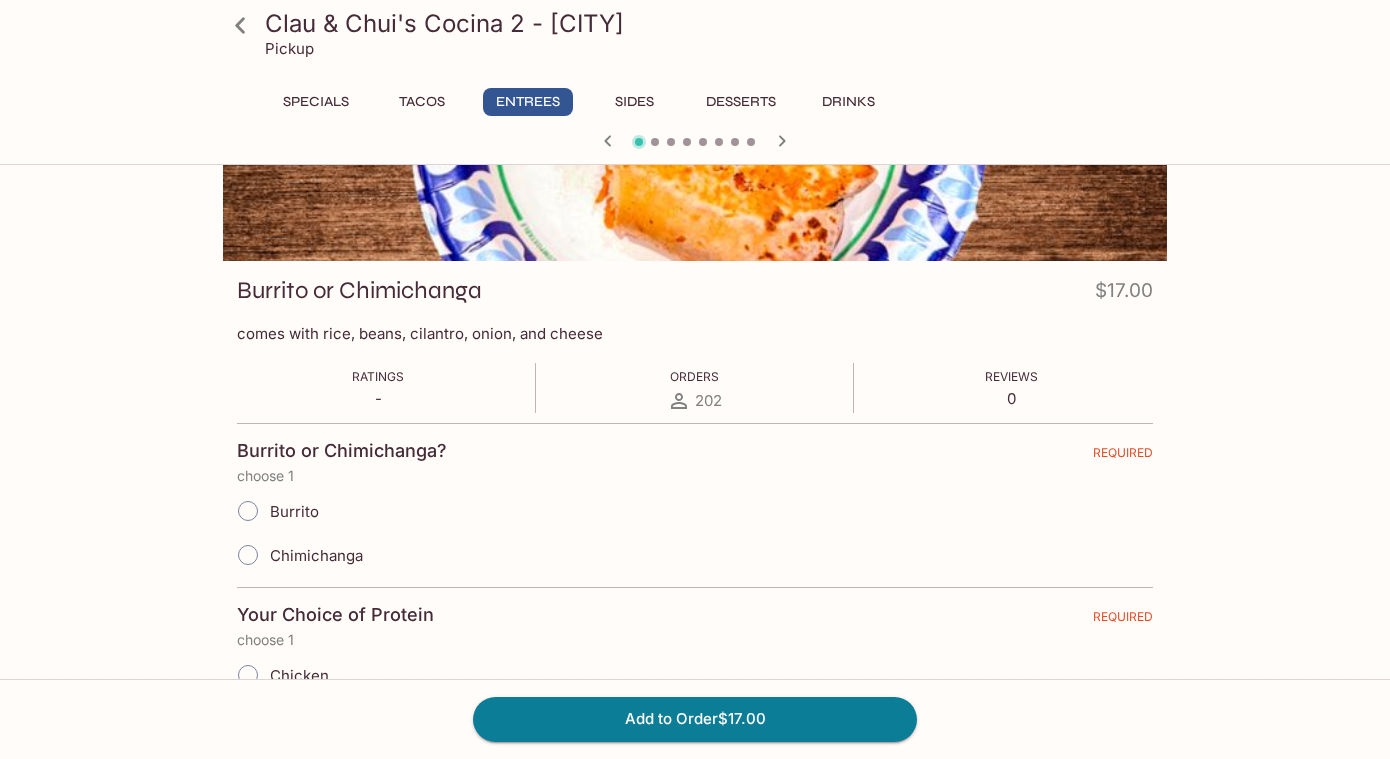 scroll, scrollTop: 0, scrollLeft: 0, axis: both 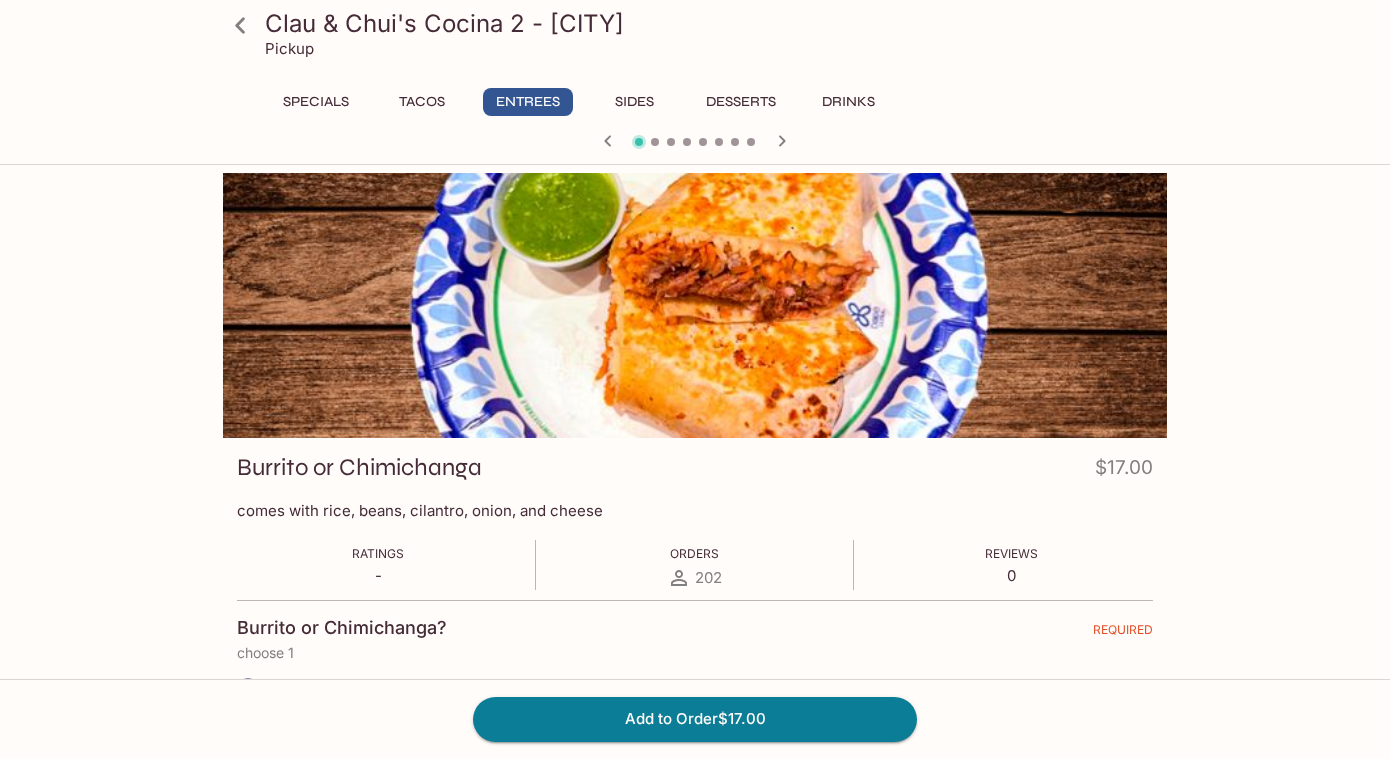 click 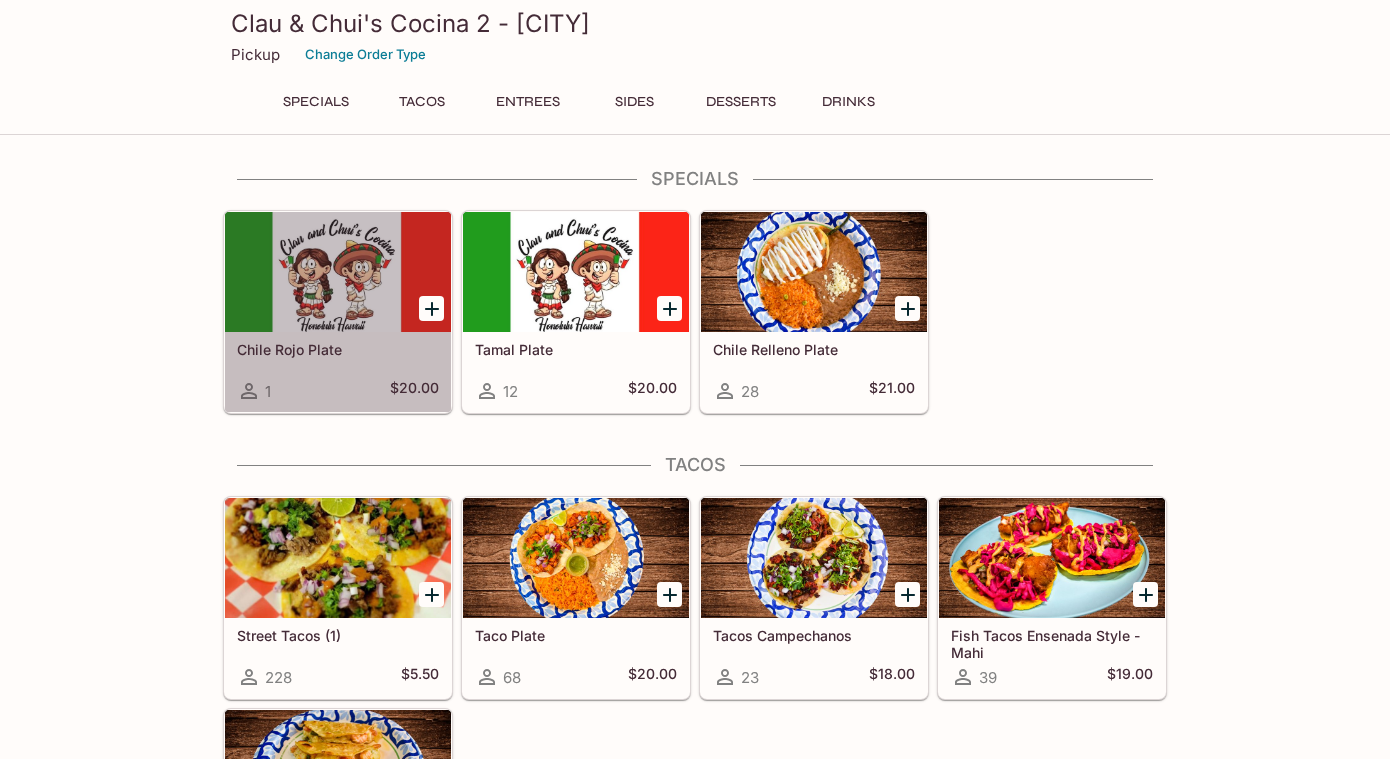 click at bounding box center [338, 272] 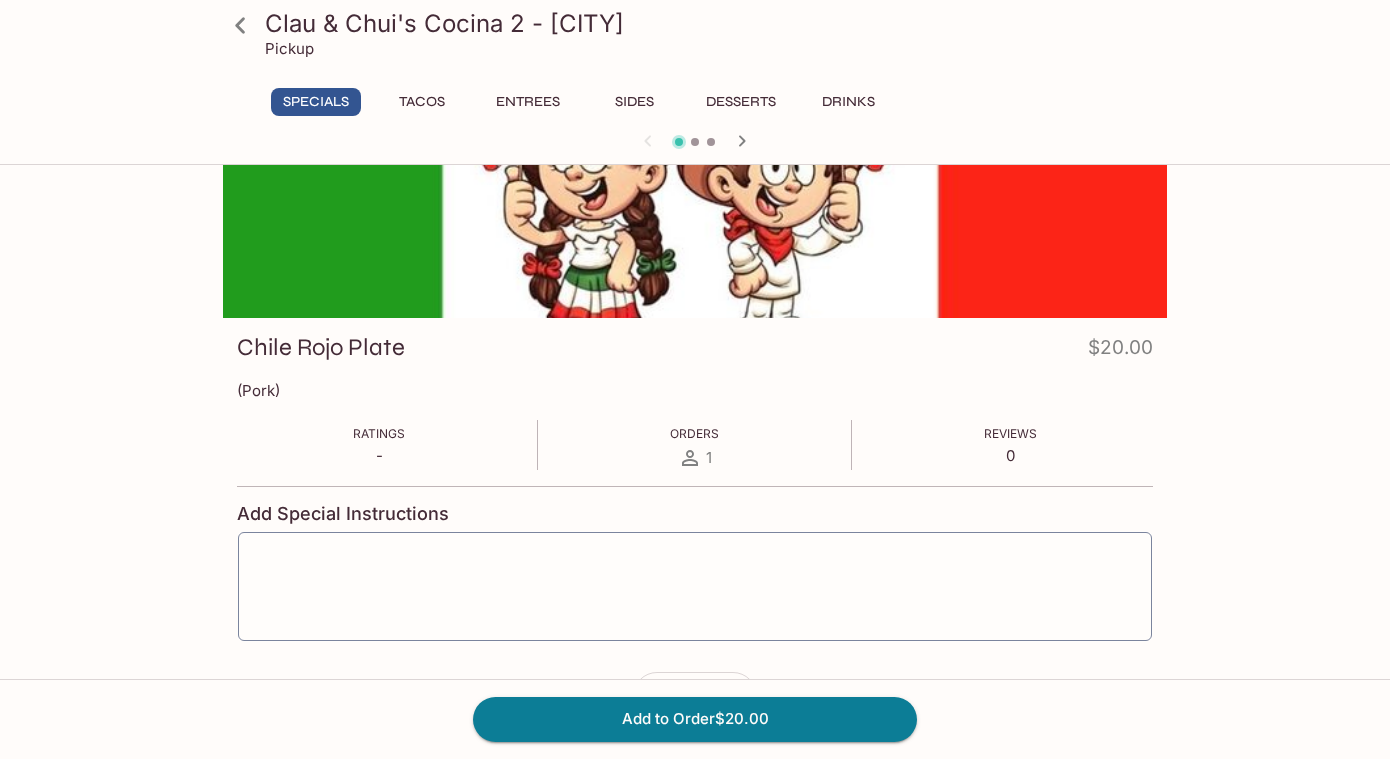 scroll, scrollTop: 94, scrollLeft: 0, axis: vertical 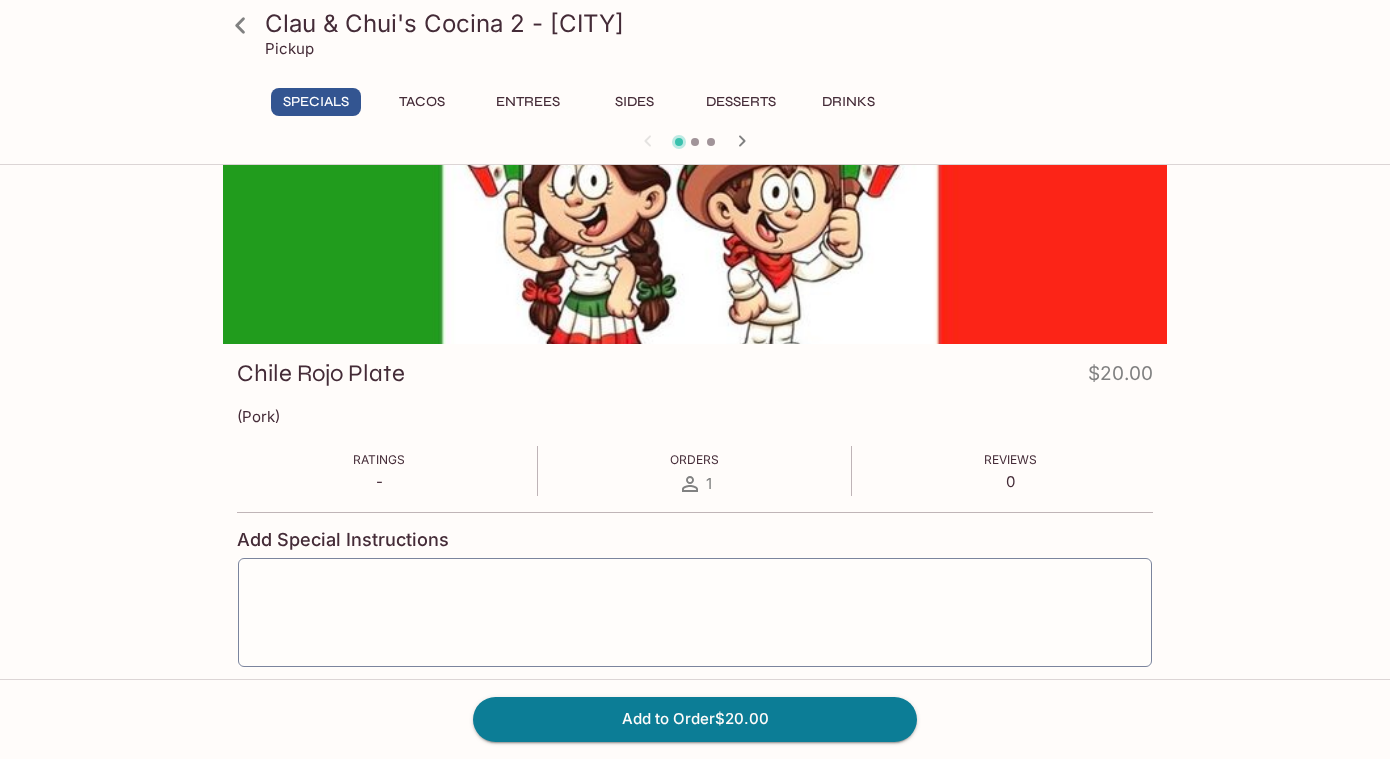 click 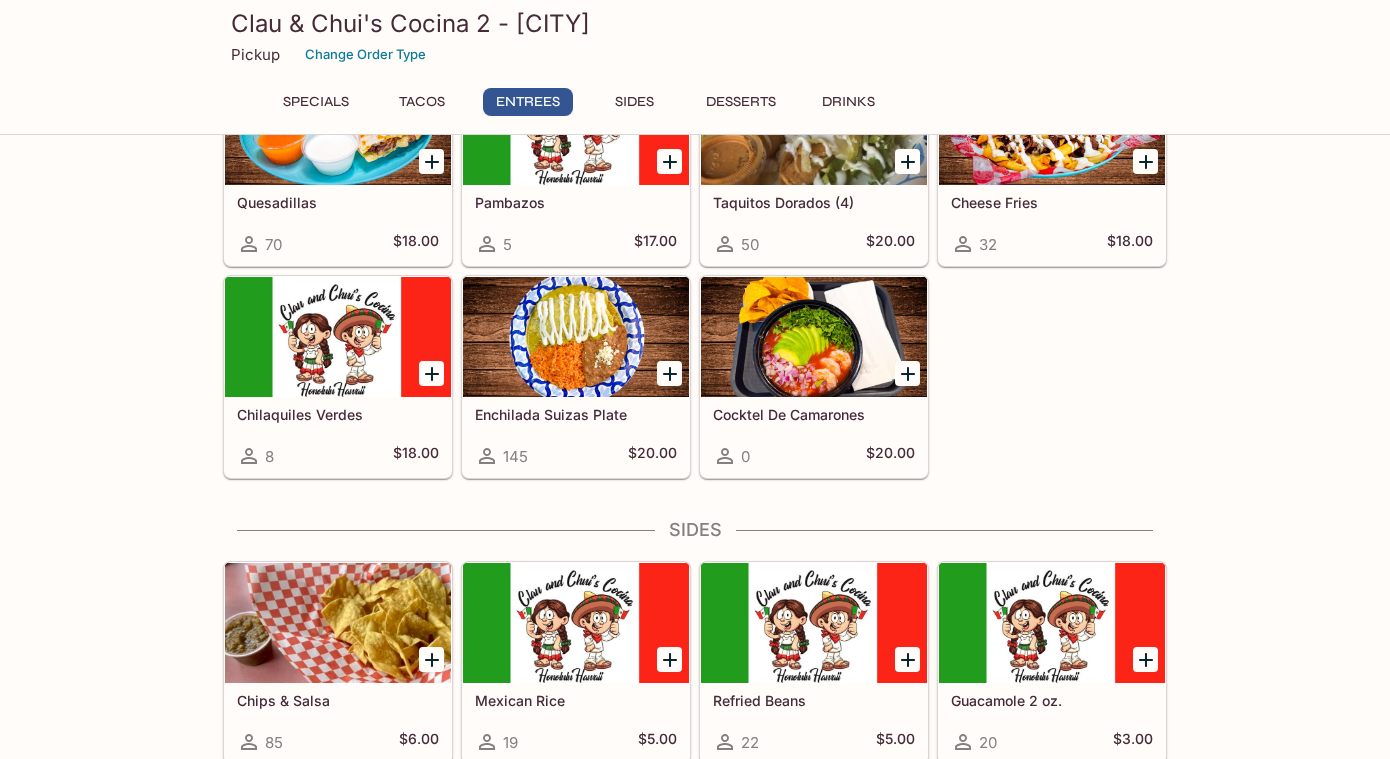scroll, scrollTop: 1147, scrollLeft: 0, axis: vertical 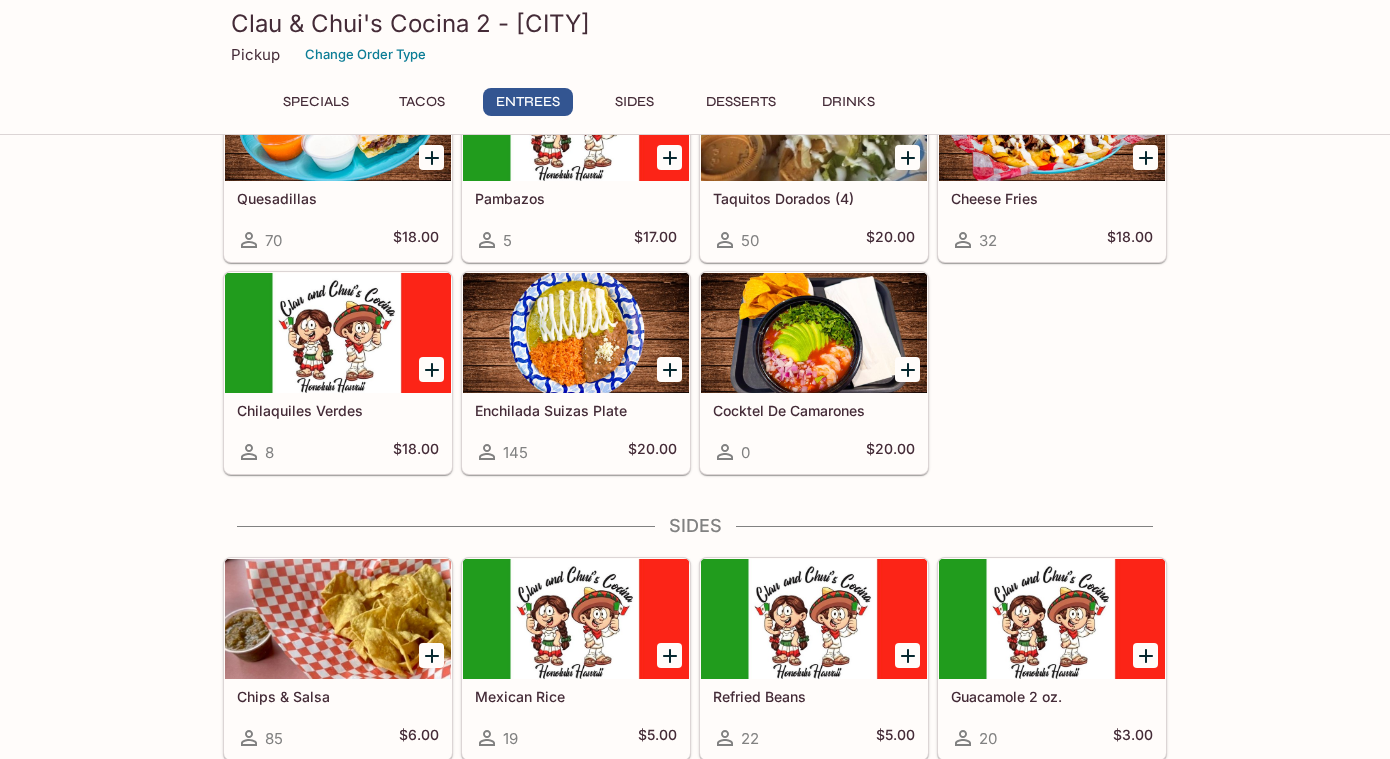 click at bounding box center [338, 333] 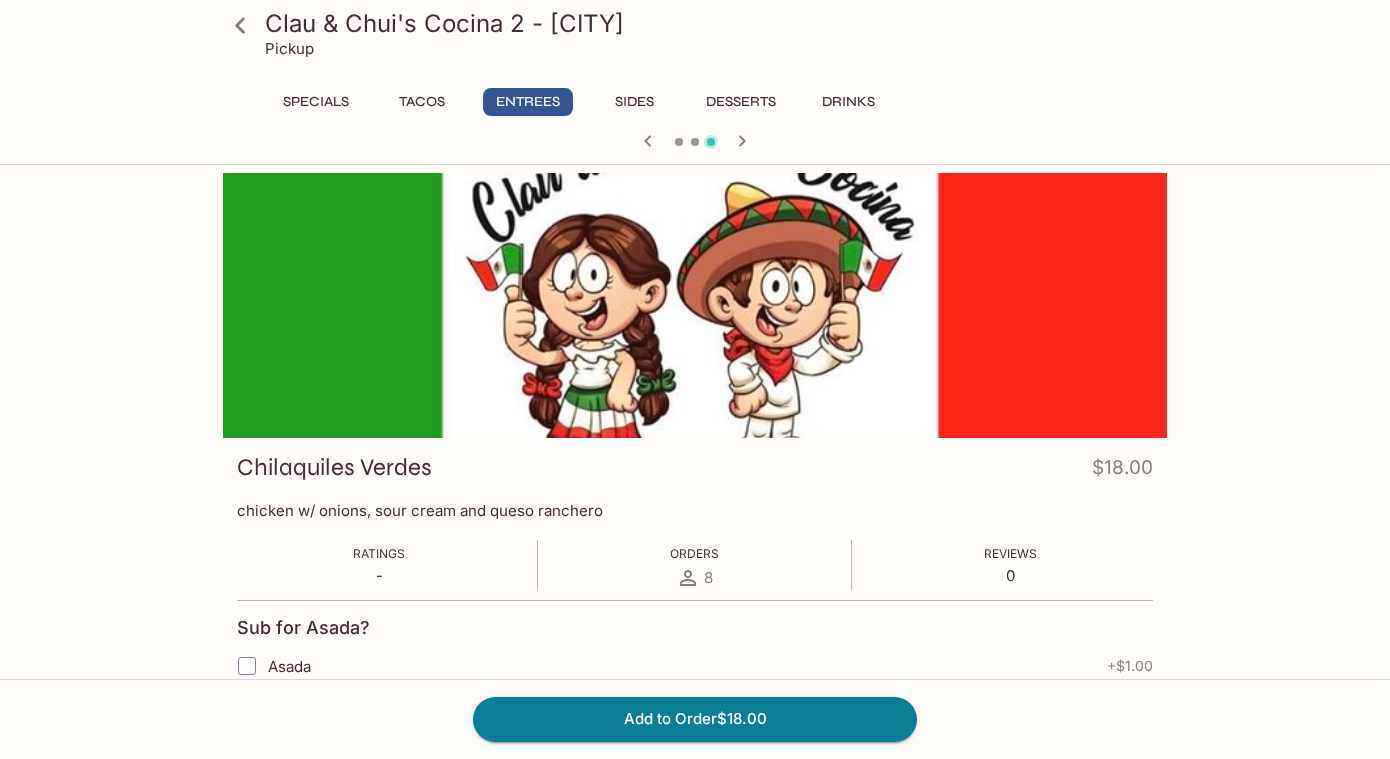 scroll, scrollTop: 9, scrollLeft: 0, axis: vertical 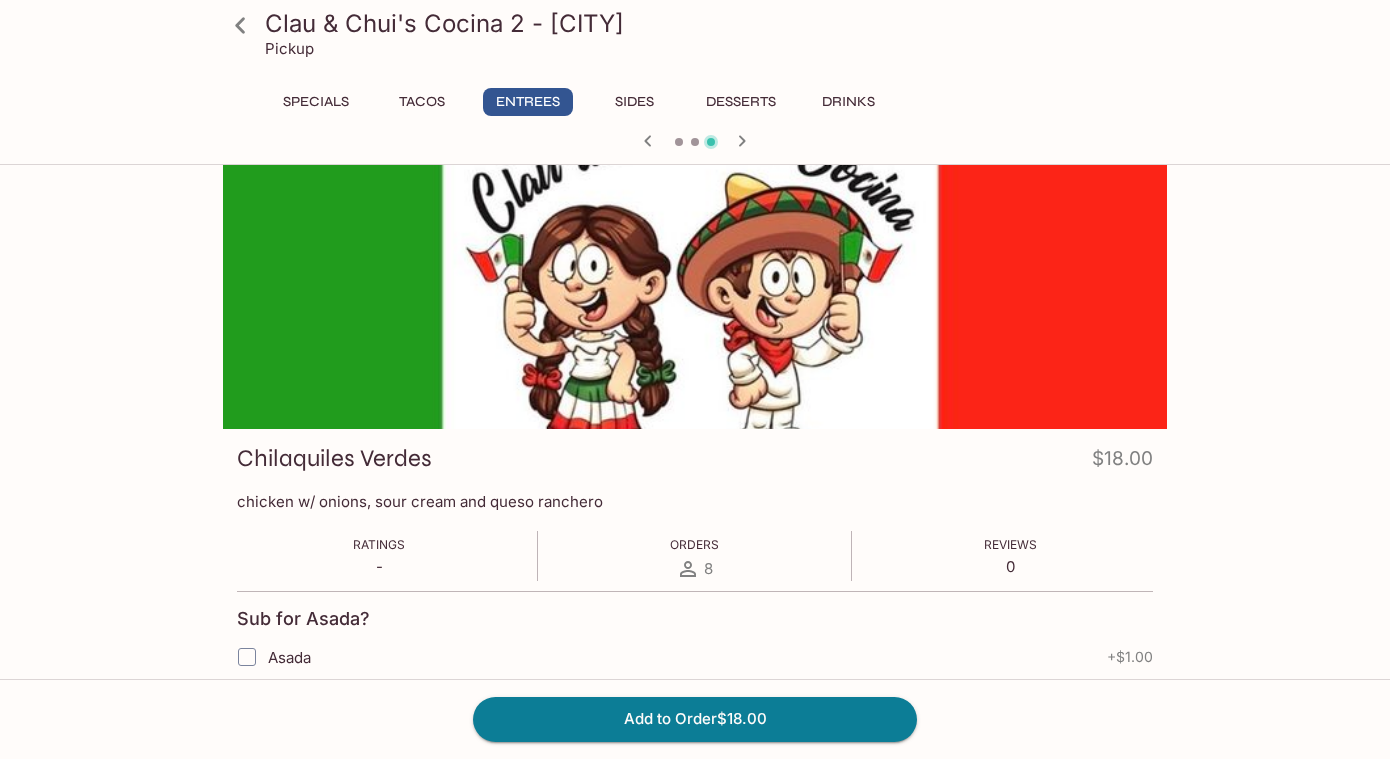 click 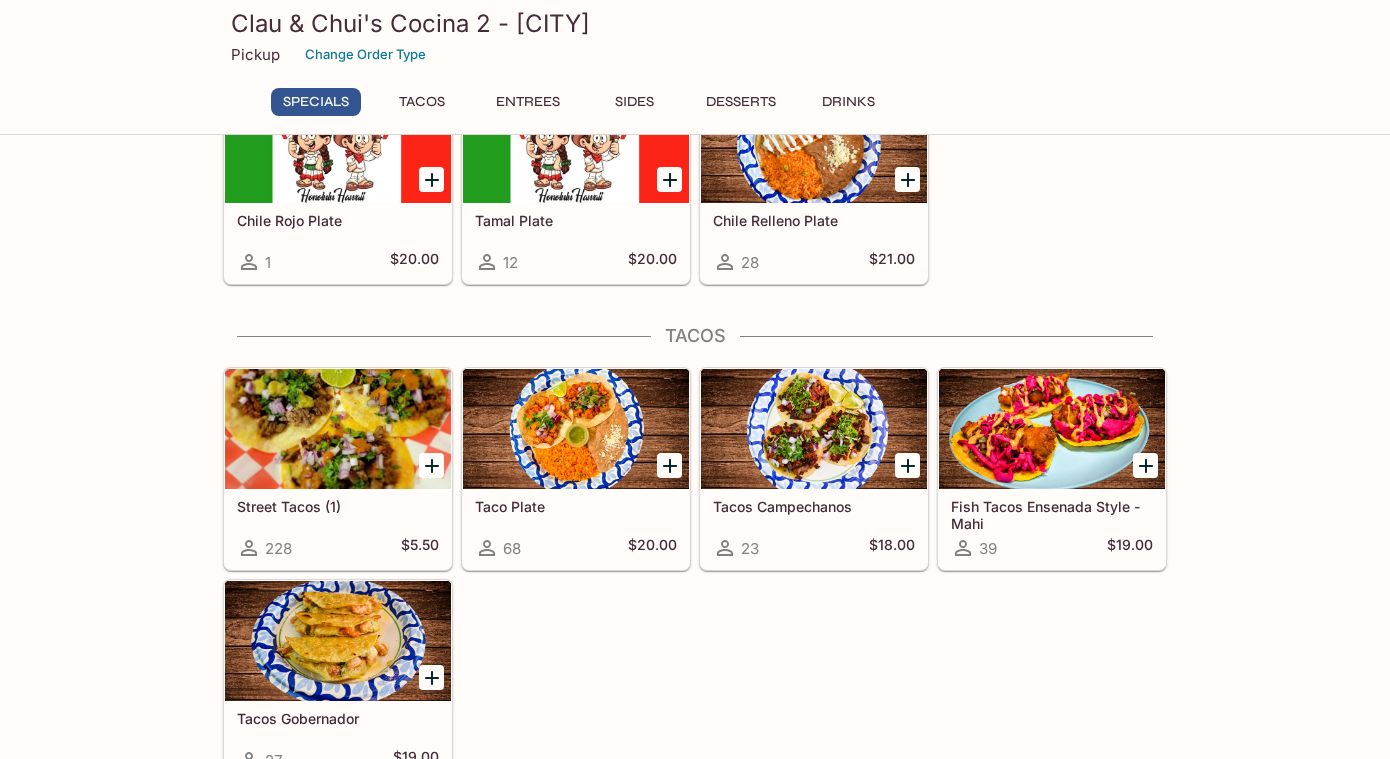 scroll, scrollTop: 115, scrollLeft: 0, axis: vertical 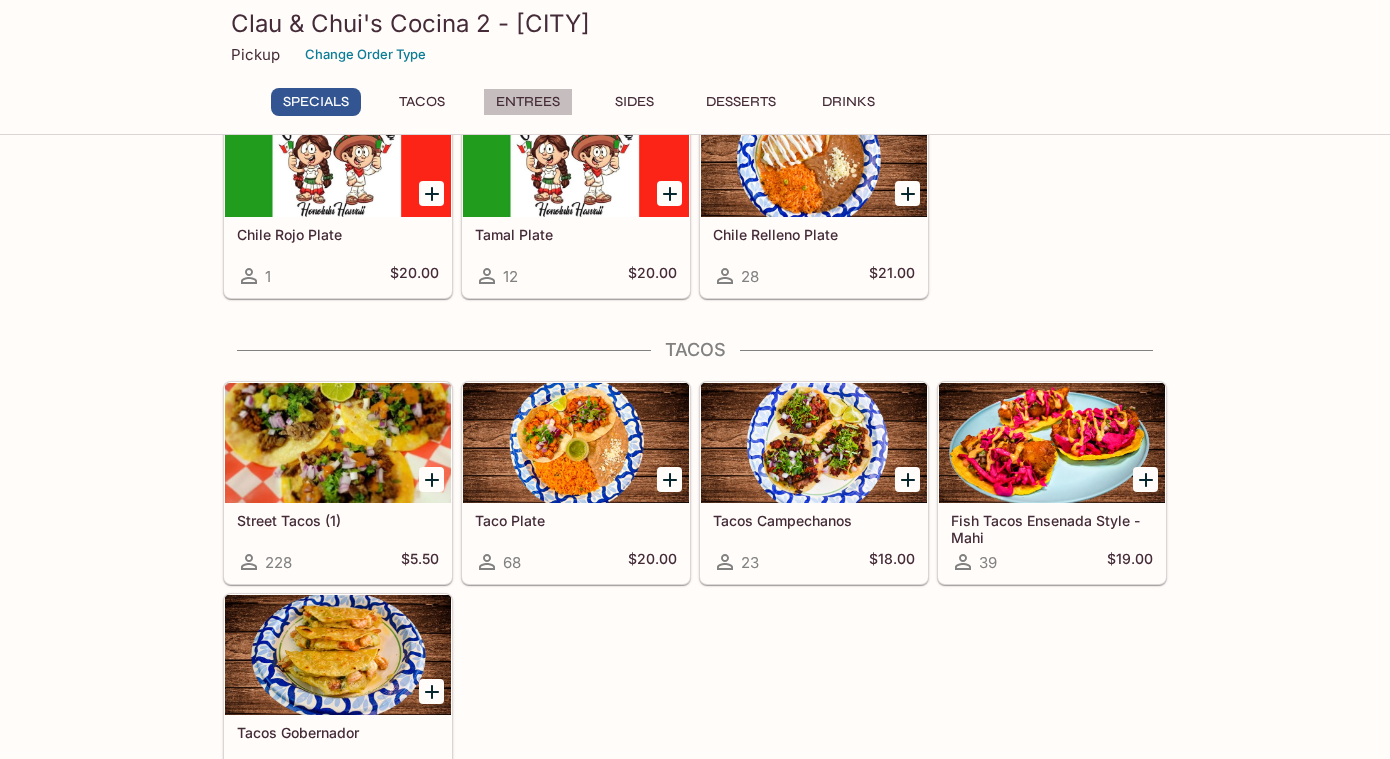 click on "Entrees" at bounding box center (528, 102) 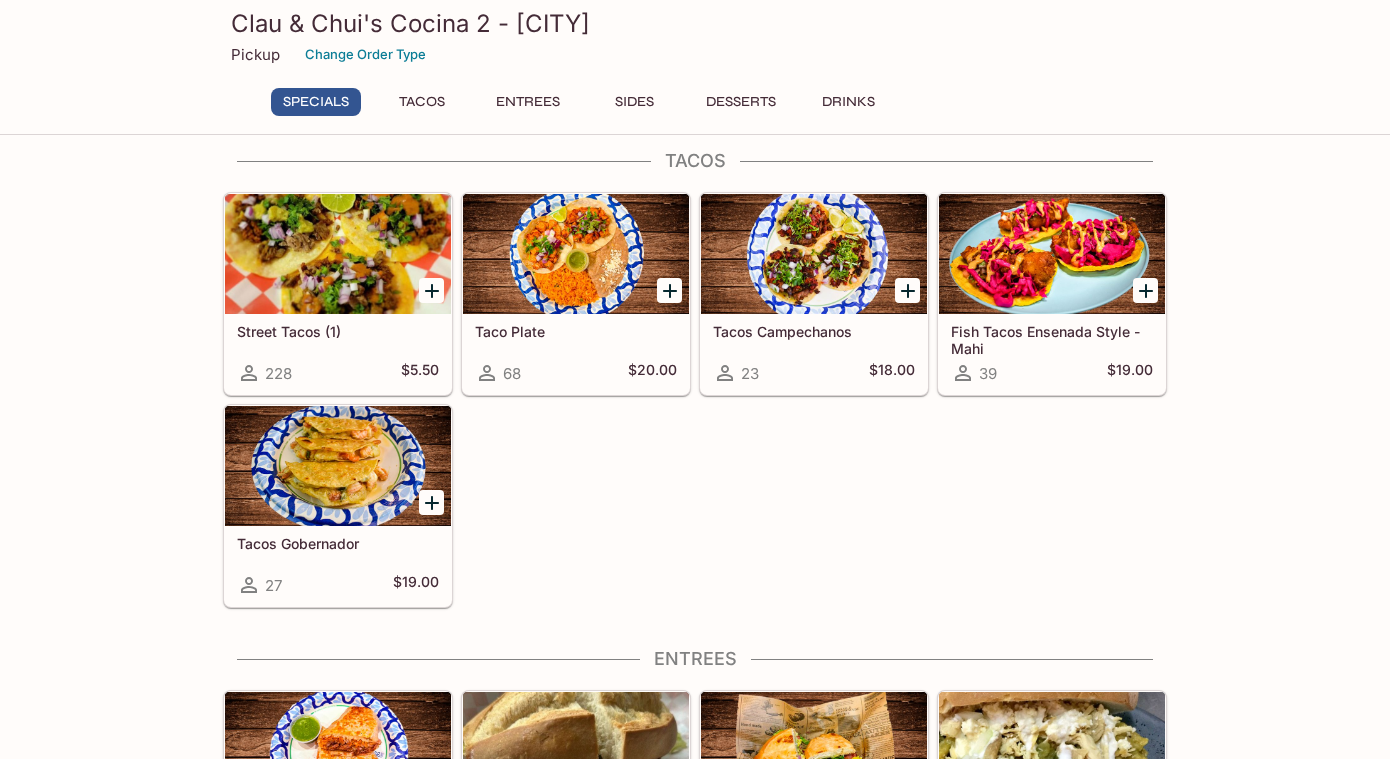 scroll, scrollTop: 0, scrollLeft: 0, axis: both 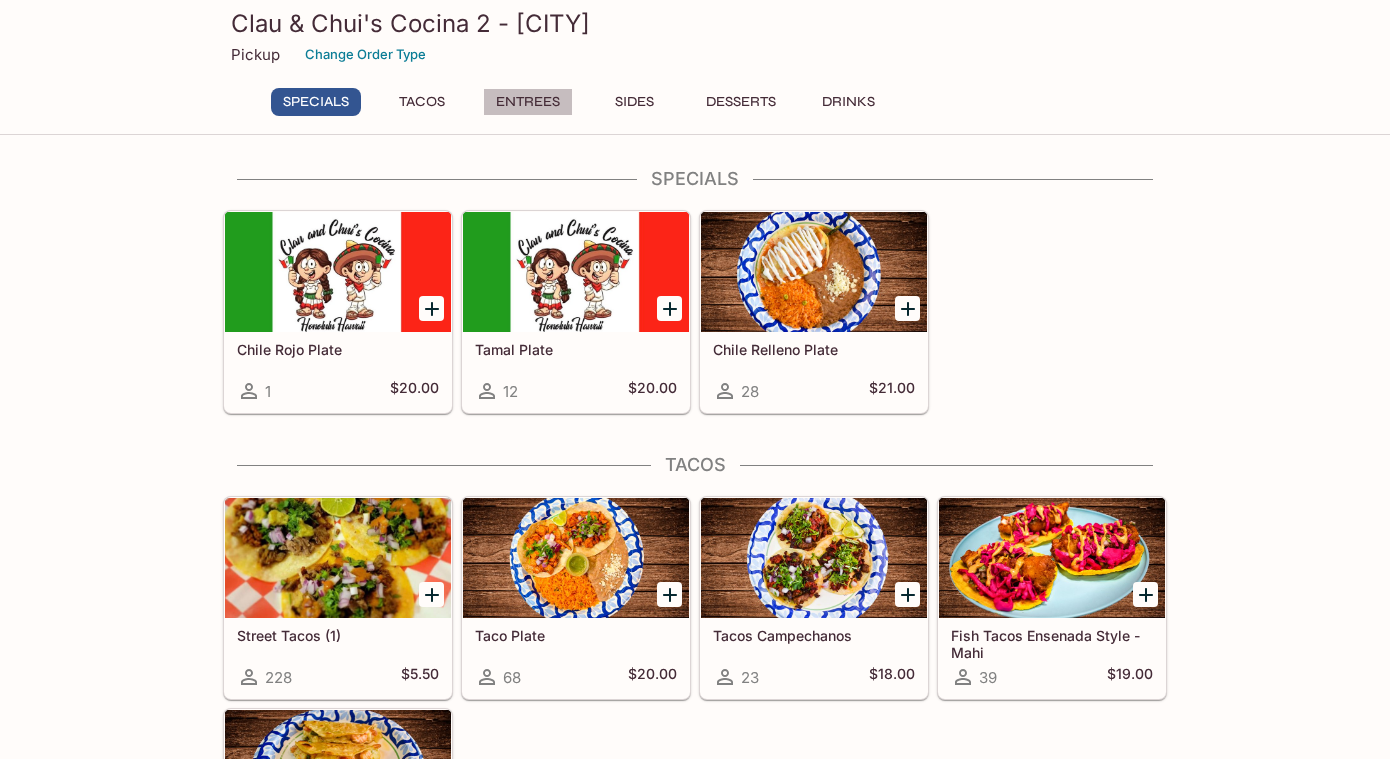 click on "Entrees" at bounding box center (528, 102) 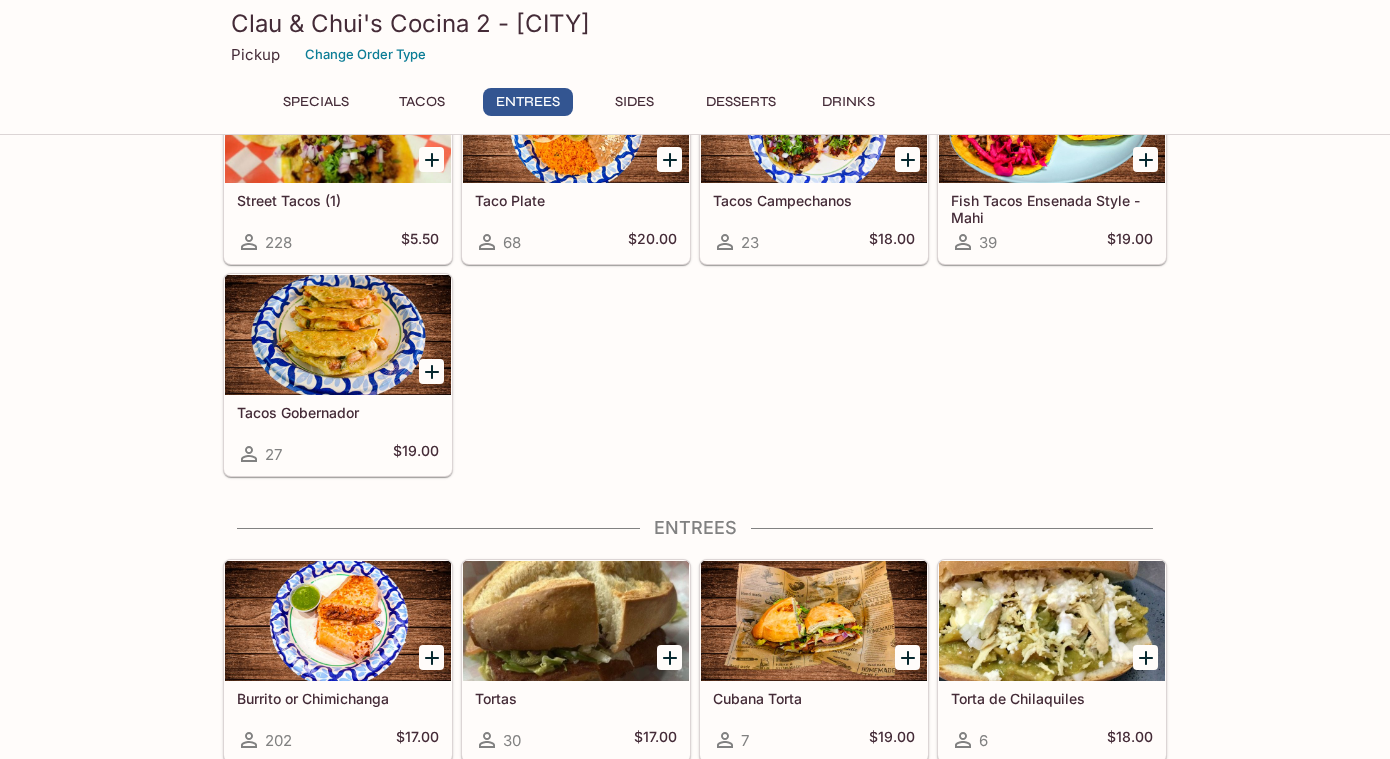 scroll, scrollTop: 0, scrollLeft: 0, axis: both 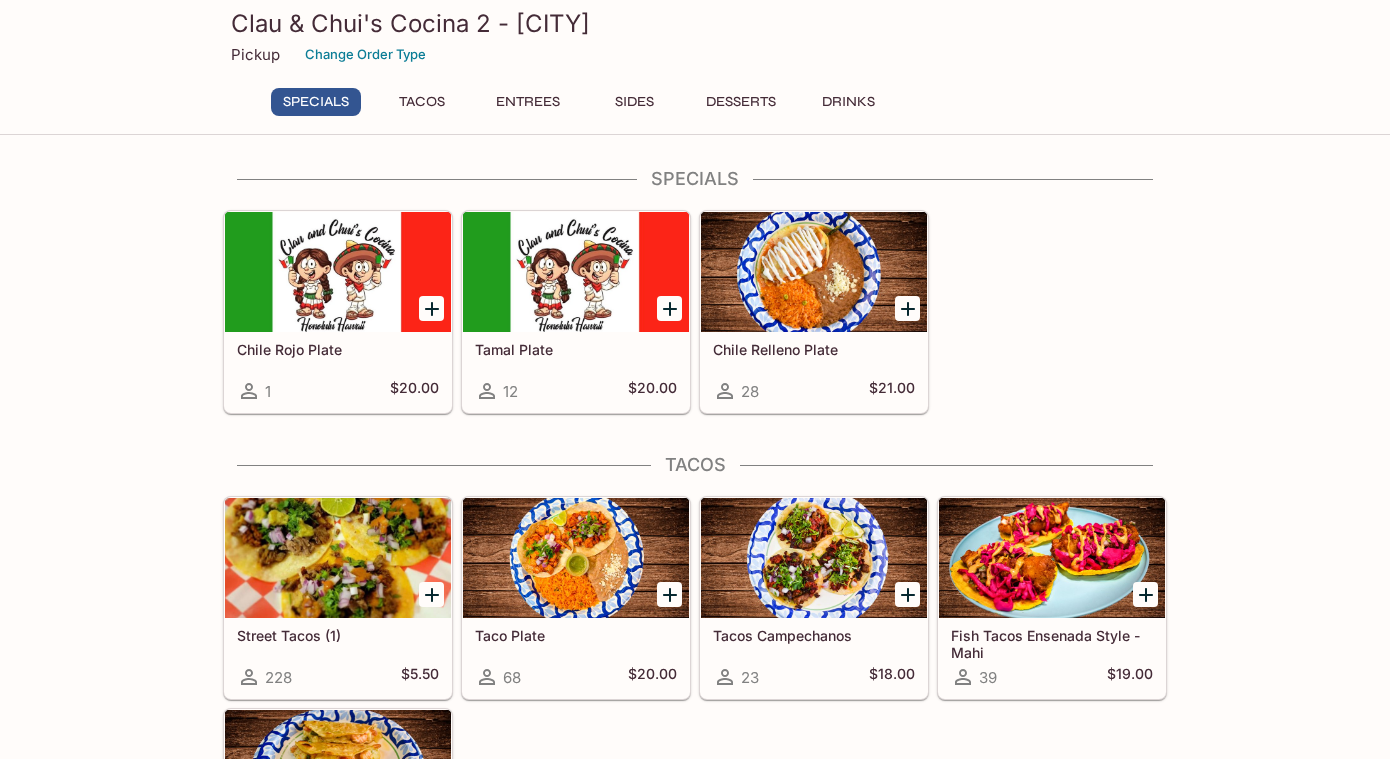 click on "Pickup" at bounding box center (255, 54) 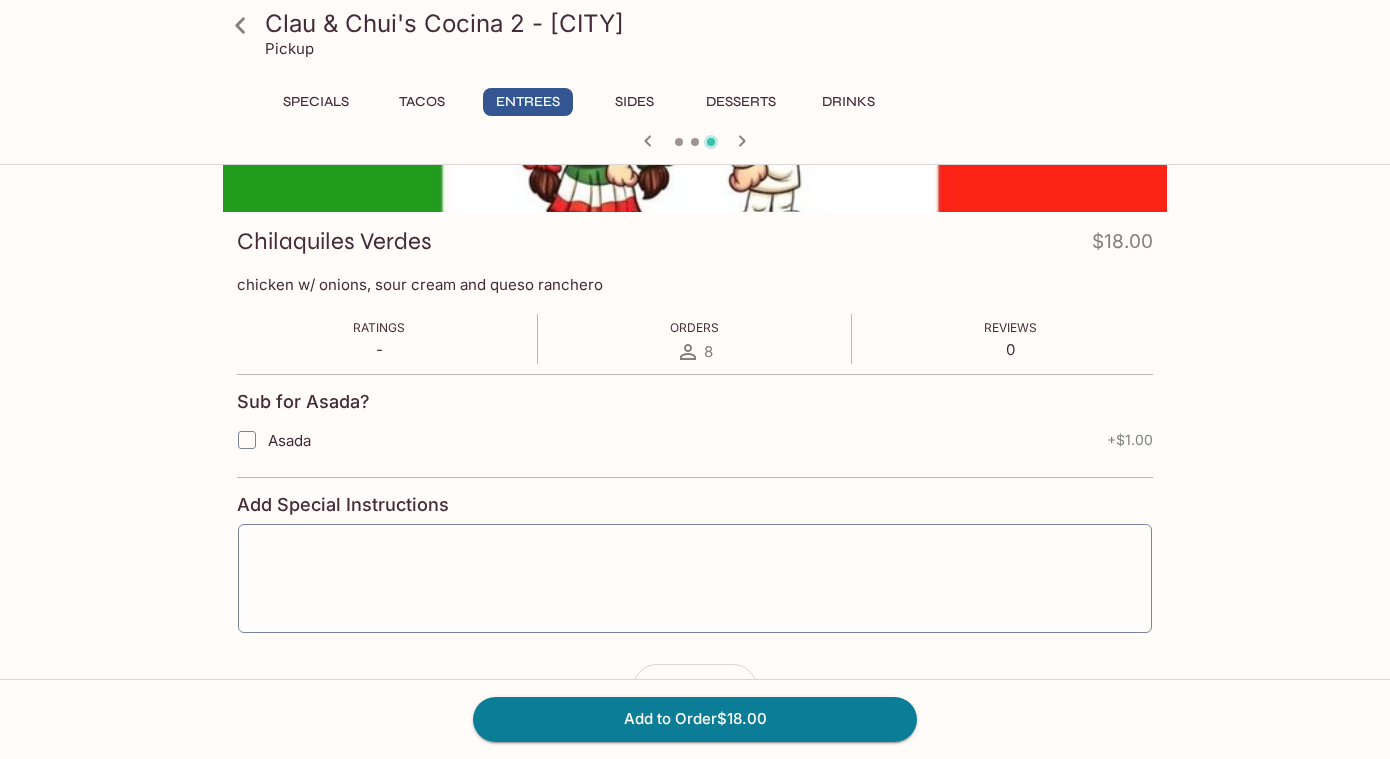 scroll, scrollTop: 0, scrollLeft: 0, axis: both 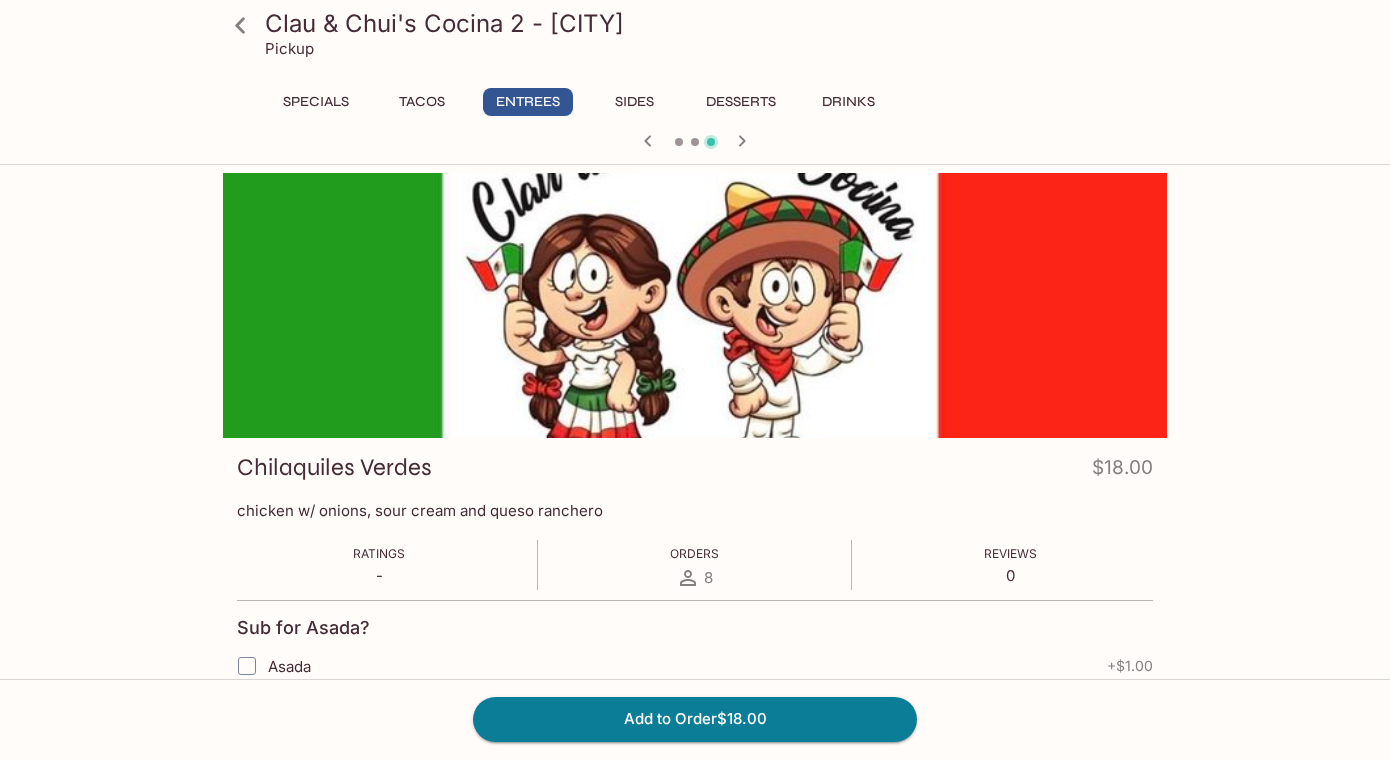 click 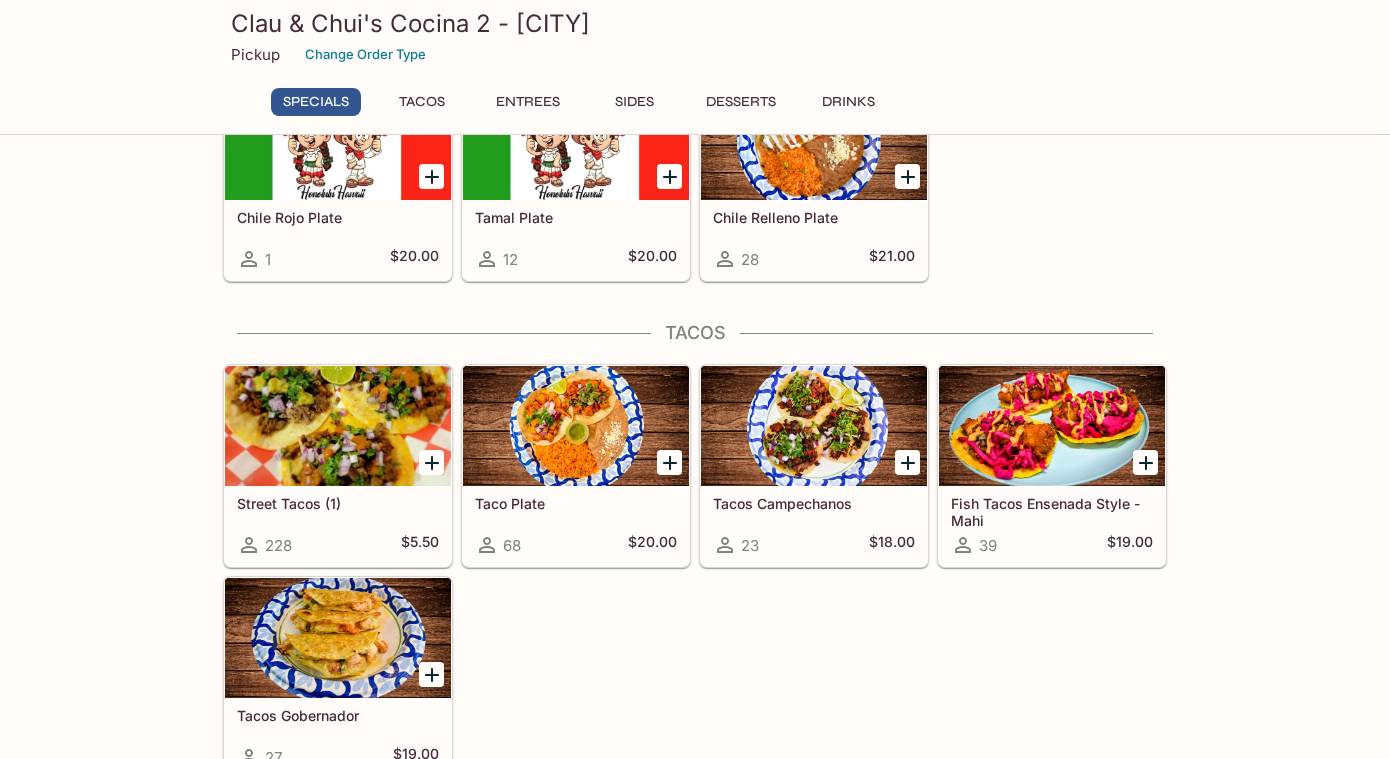 scroll, scrollTop: 0, scrollLeft: 0, axis: both 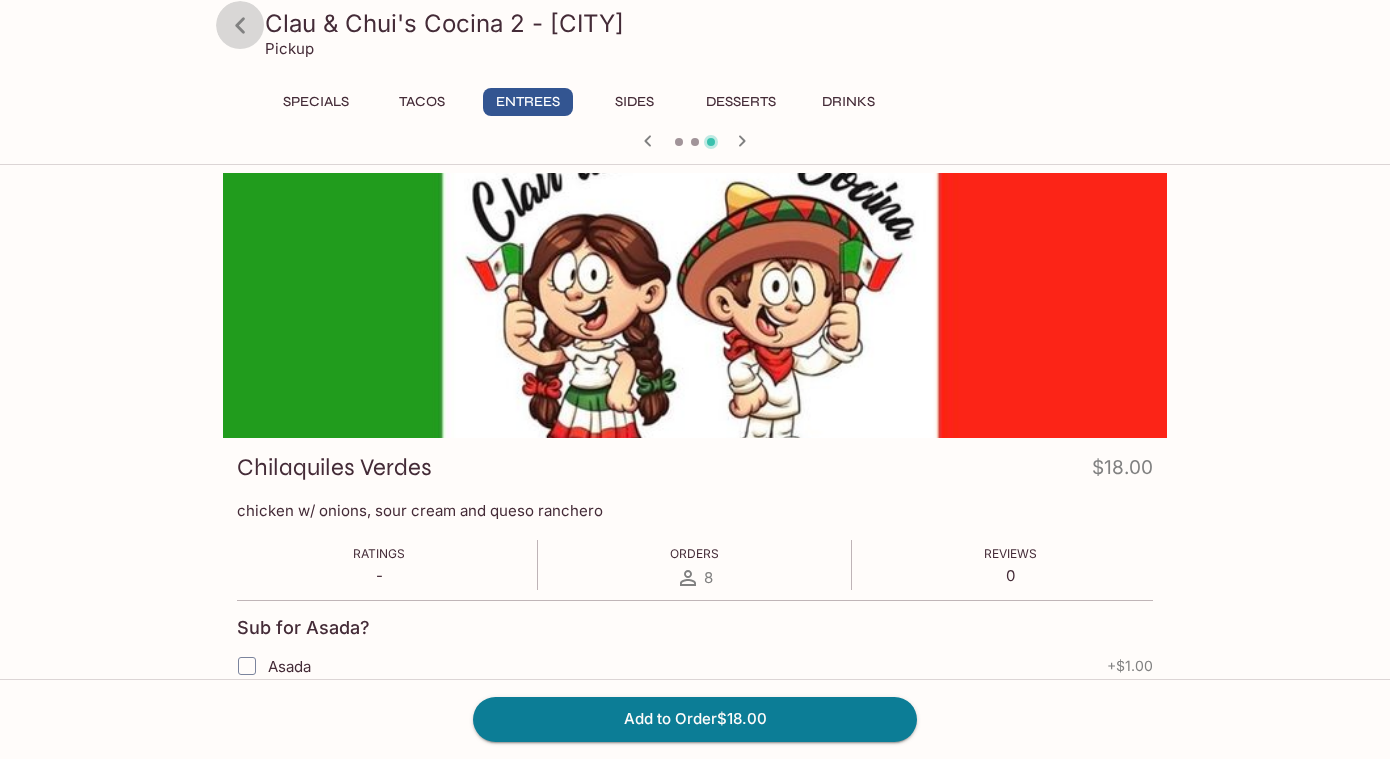 click 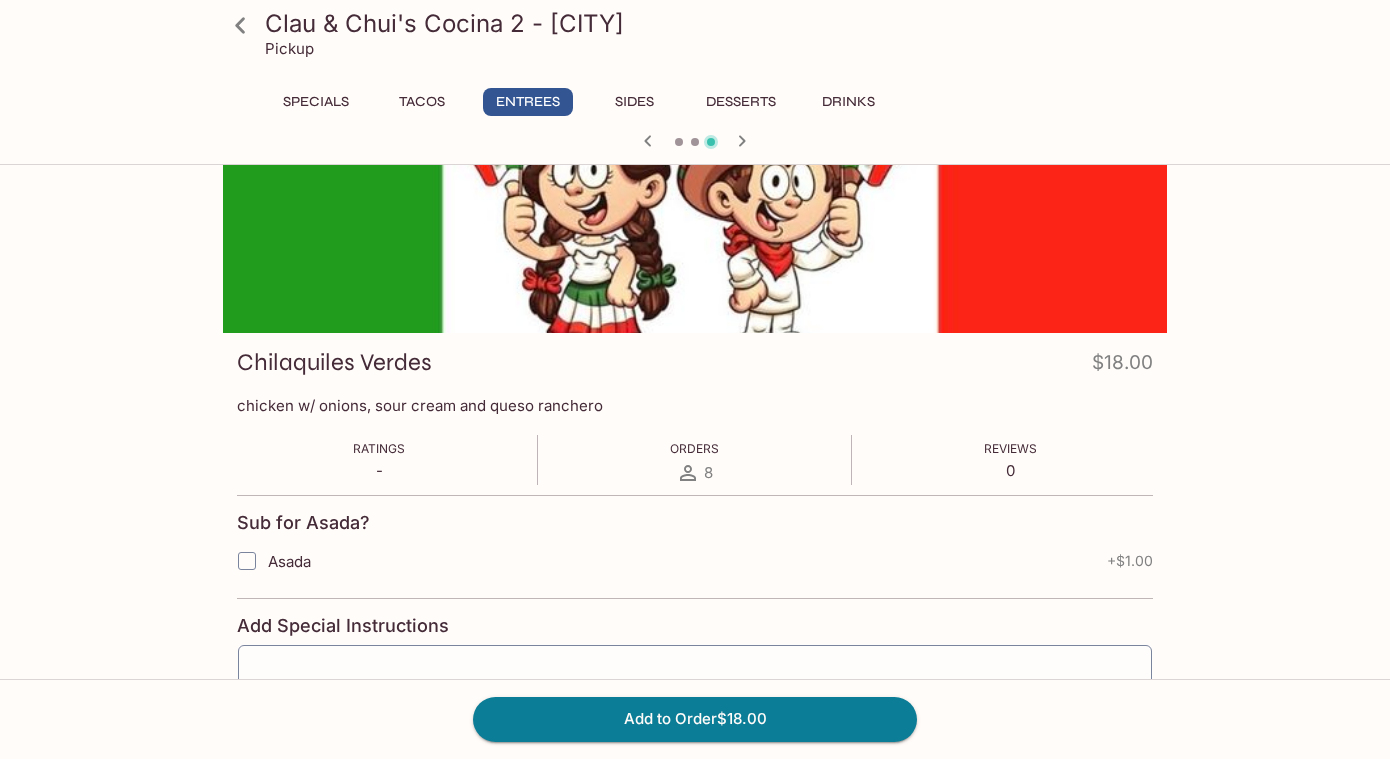 scroll, scrollTop: 0, scrollLeft: 0, axis: both 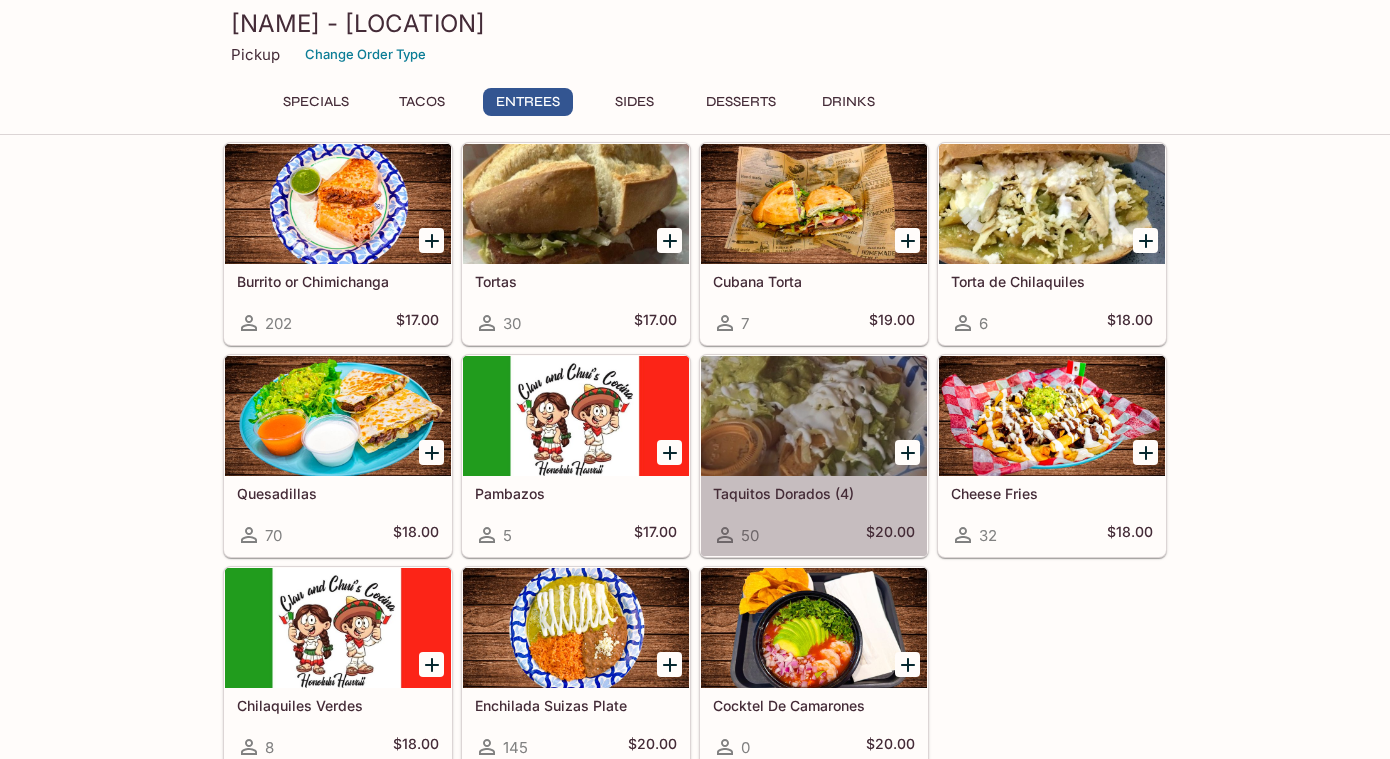 click at bounding box center [814, 416] 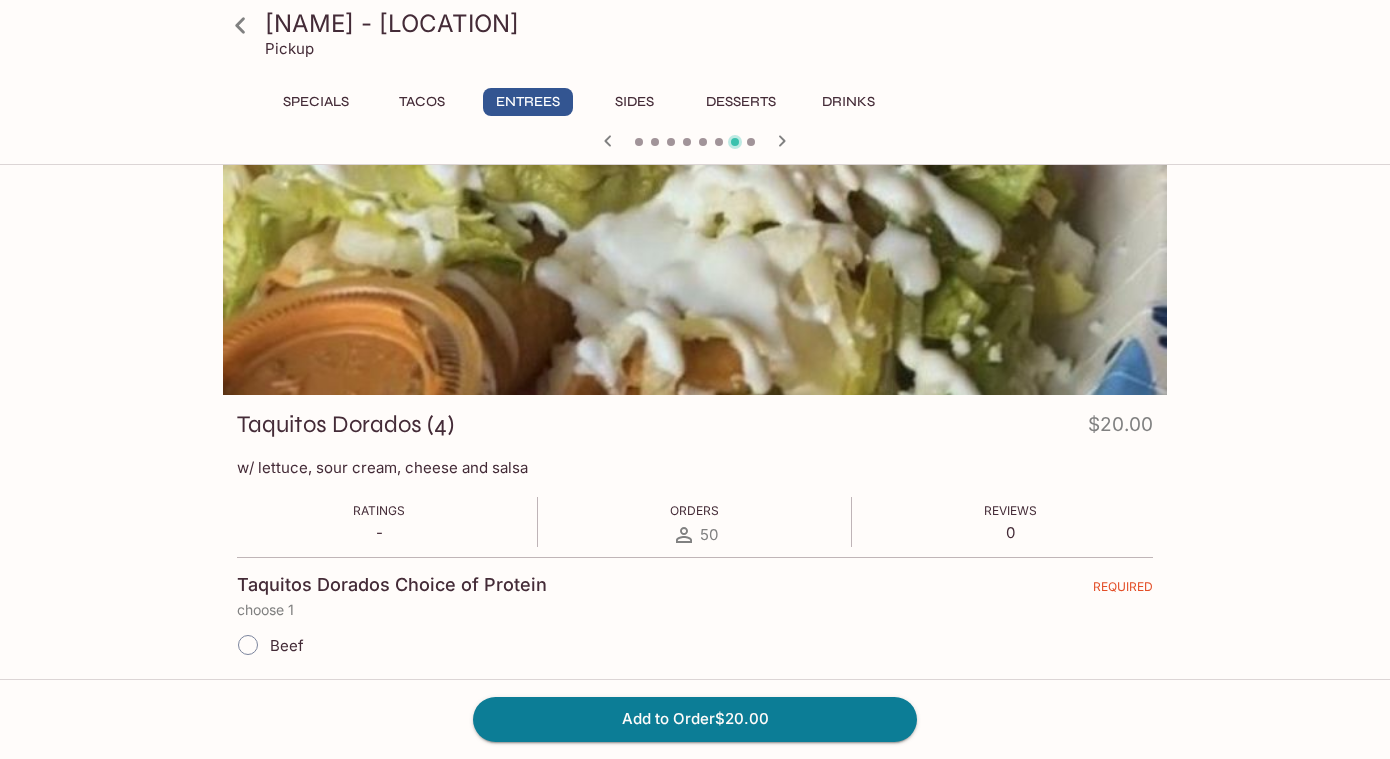 scroll, scrollTop: 0, scrollLeft: 0, axis: both 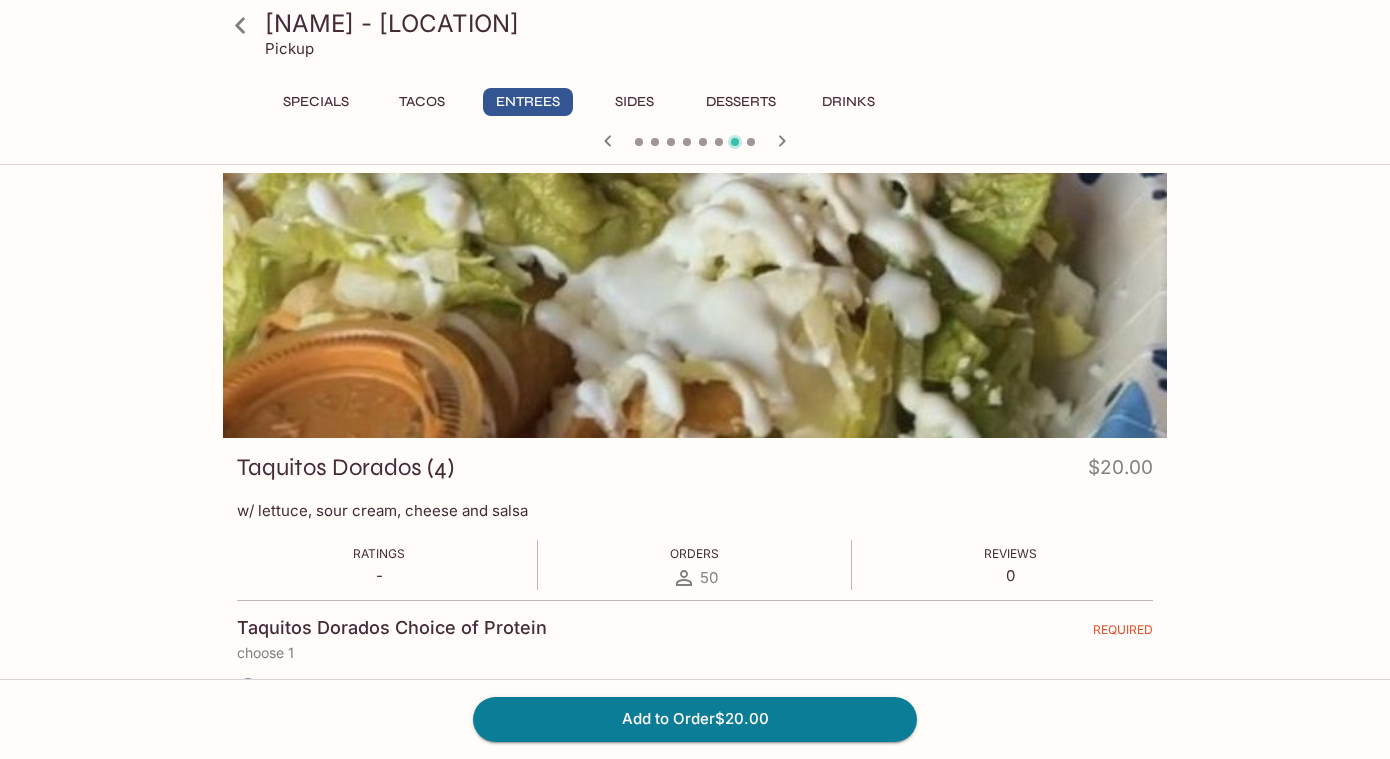 click 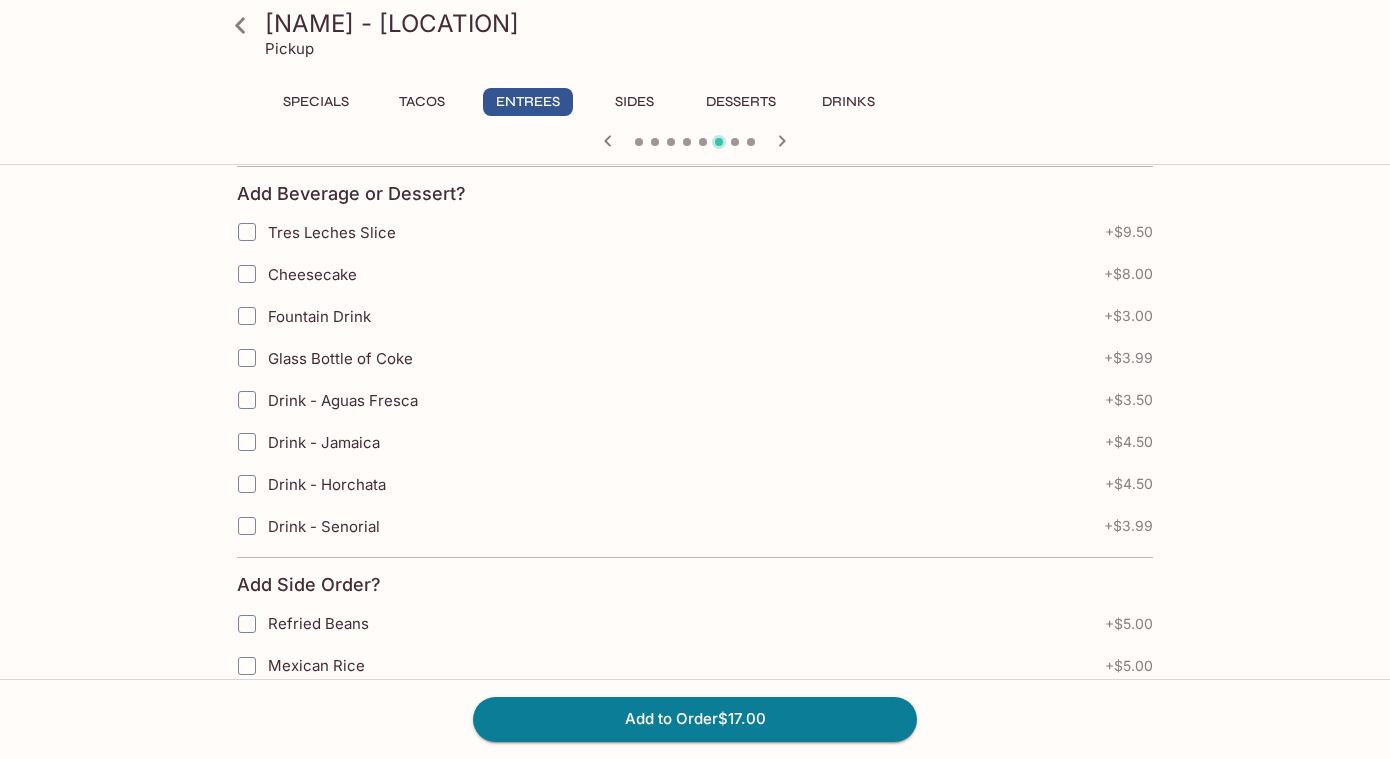 scroll, scrollTop: 0, scrollLeft: 0, axis: both 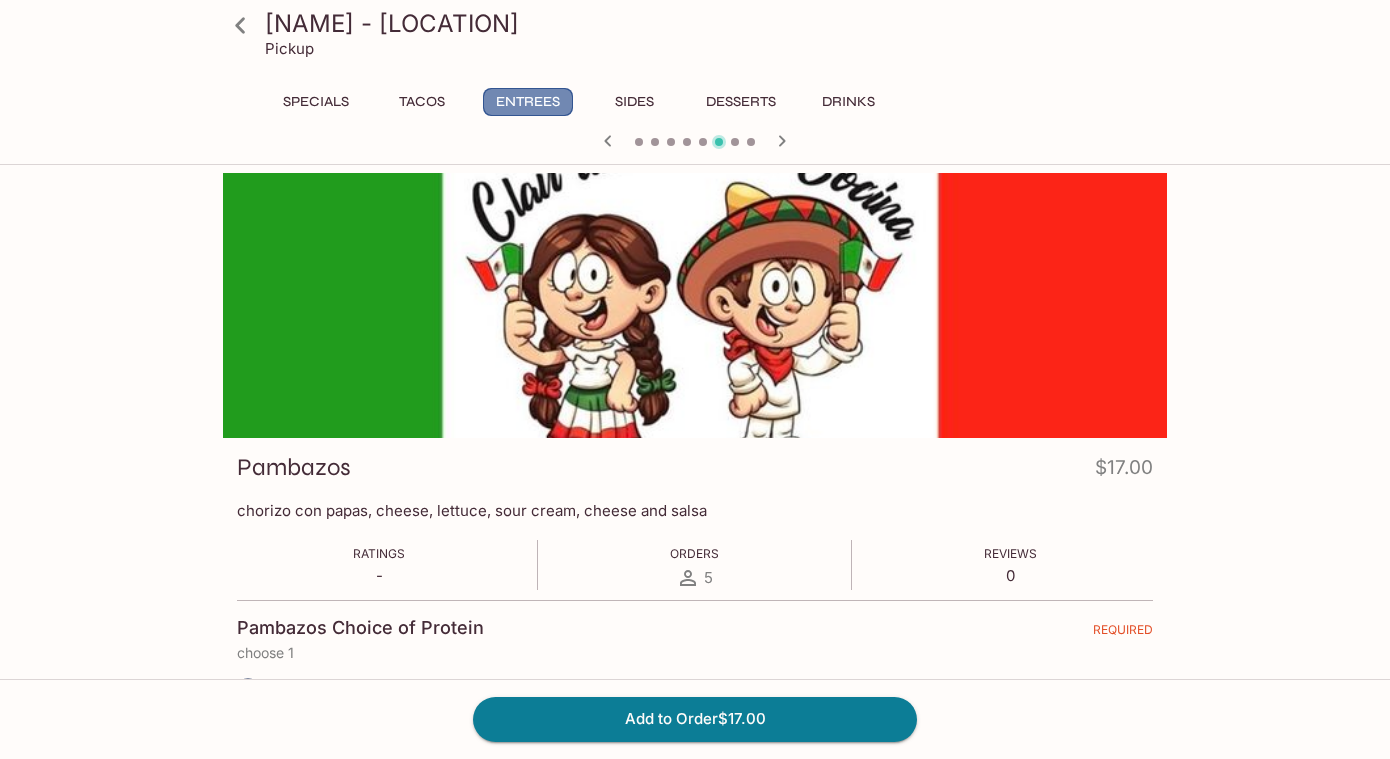 click on "Entrees" at bounding box center [528, 102] 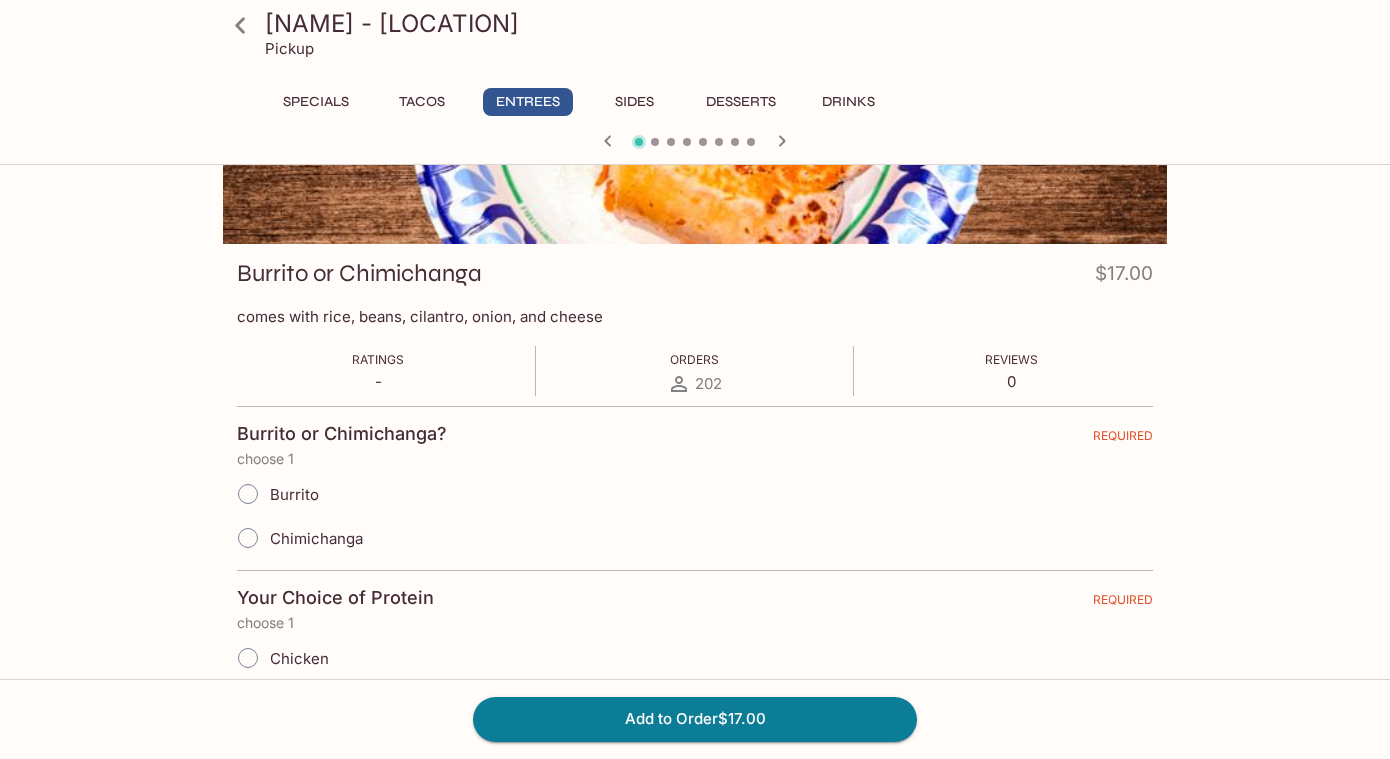scroll, scrollTop: 226, scrollLeft: 0, axis: vertical 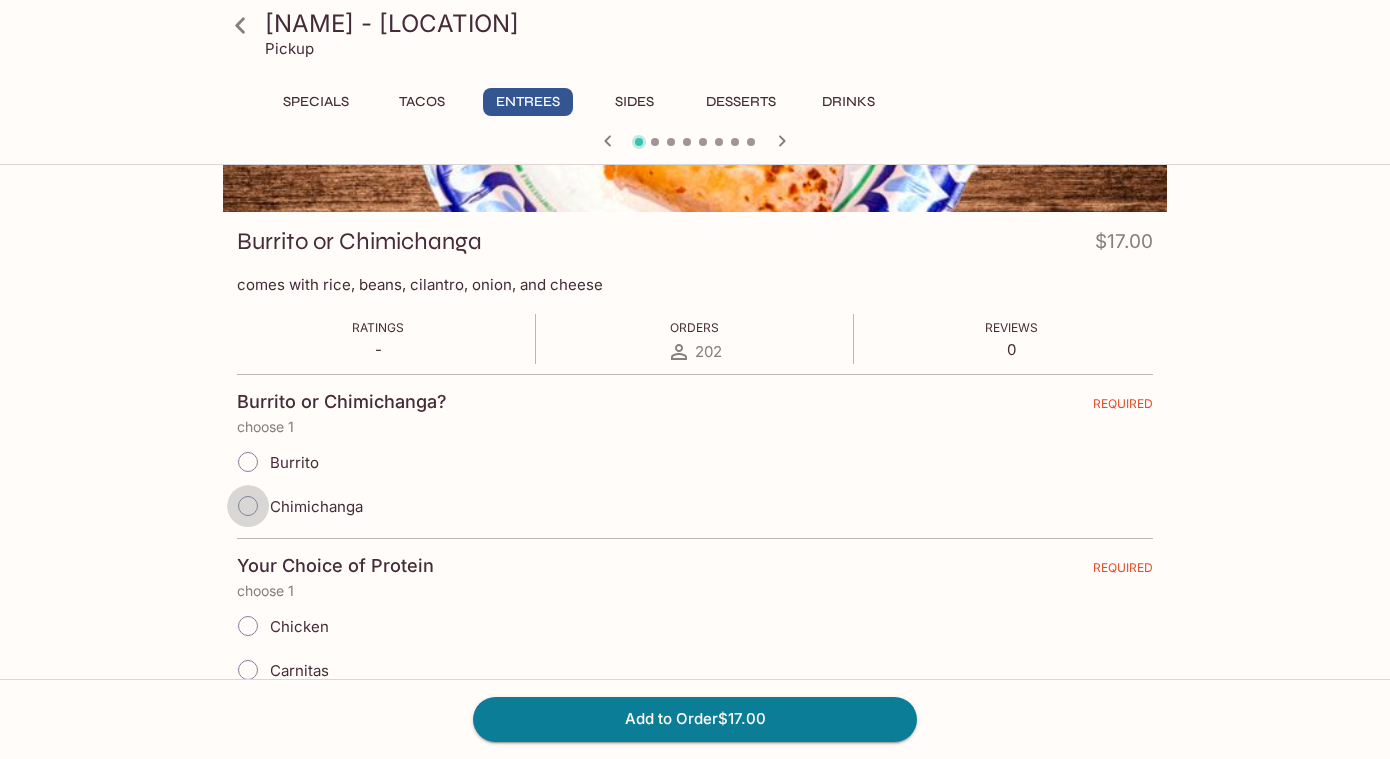 click on "Chimichanga" at bounding box center (248, 506) 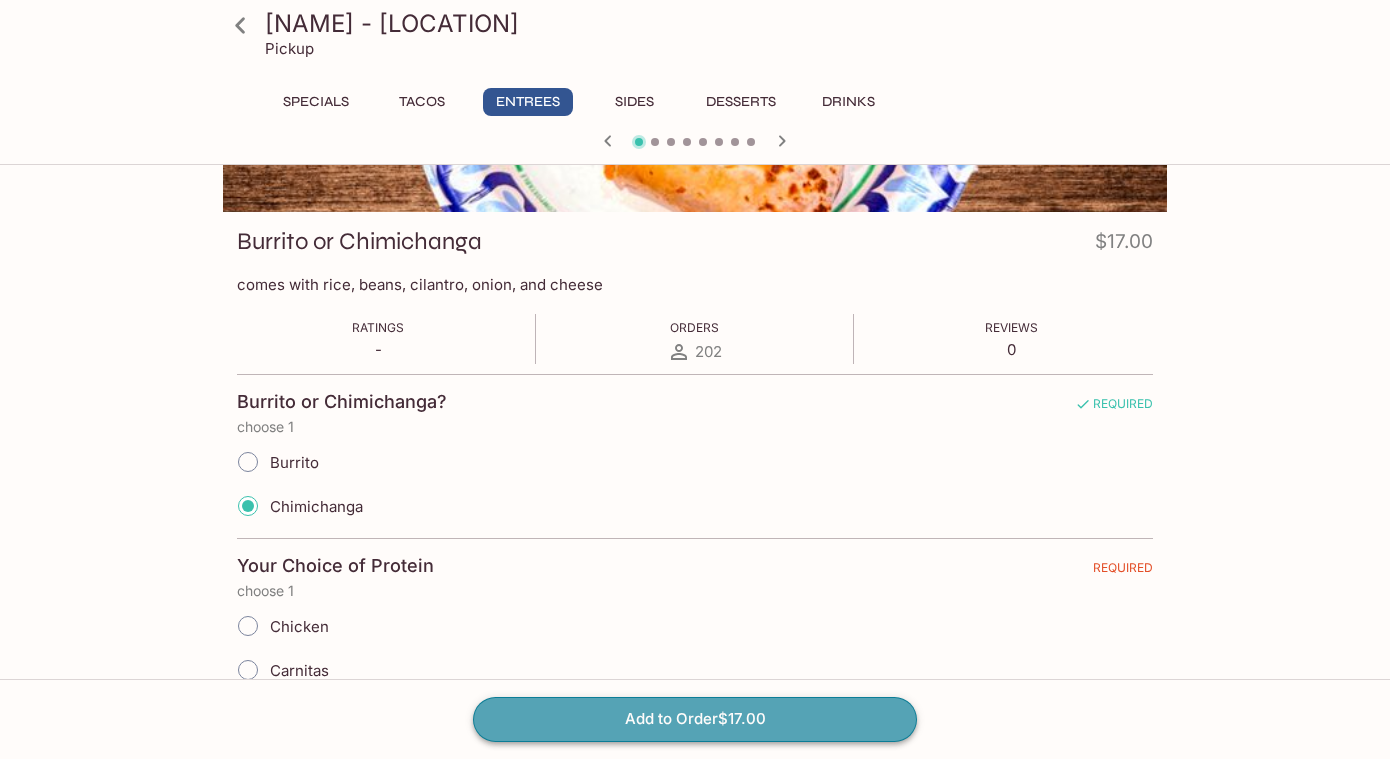 click on "Add to Order $17.00" at bounding box center [695, 719] 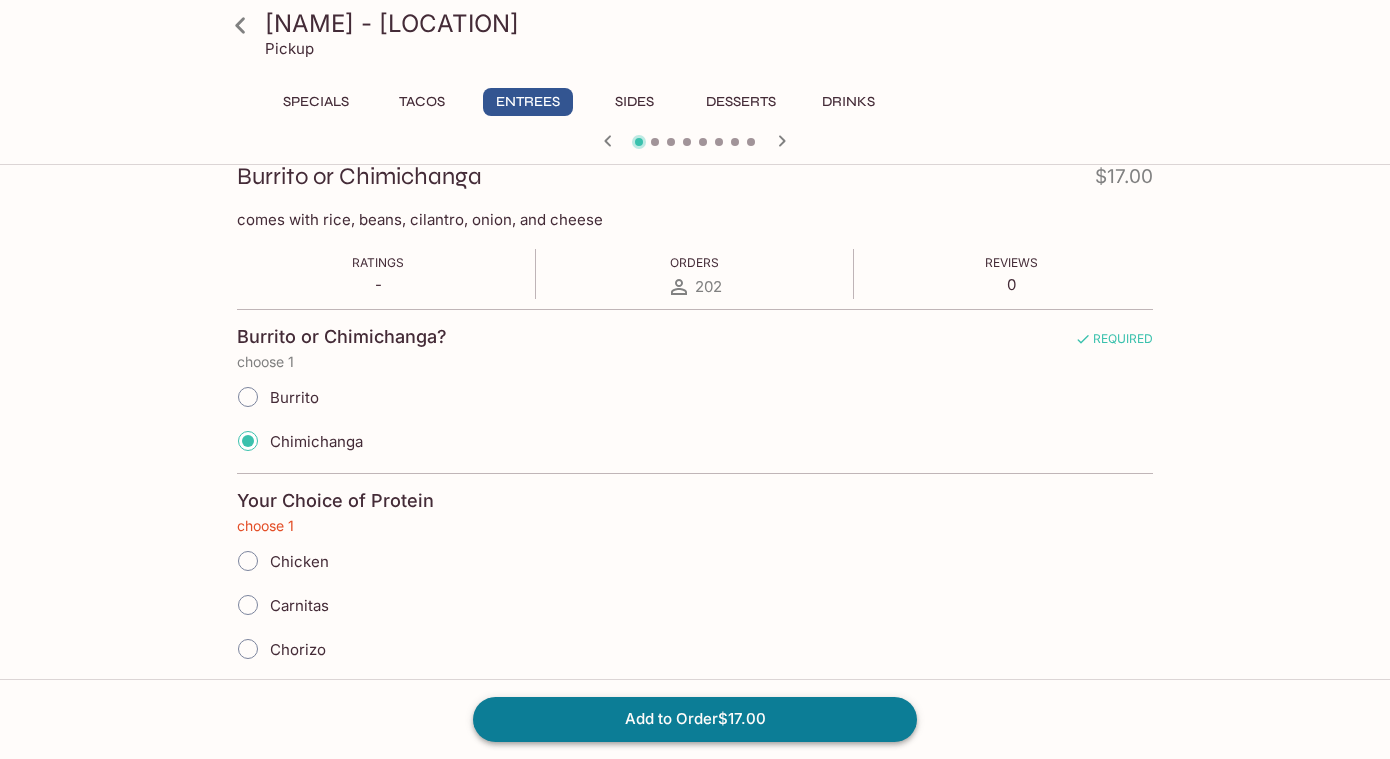 scroll, scrollTop: 292, scrollLeft: 0, axis: vertical 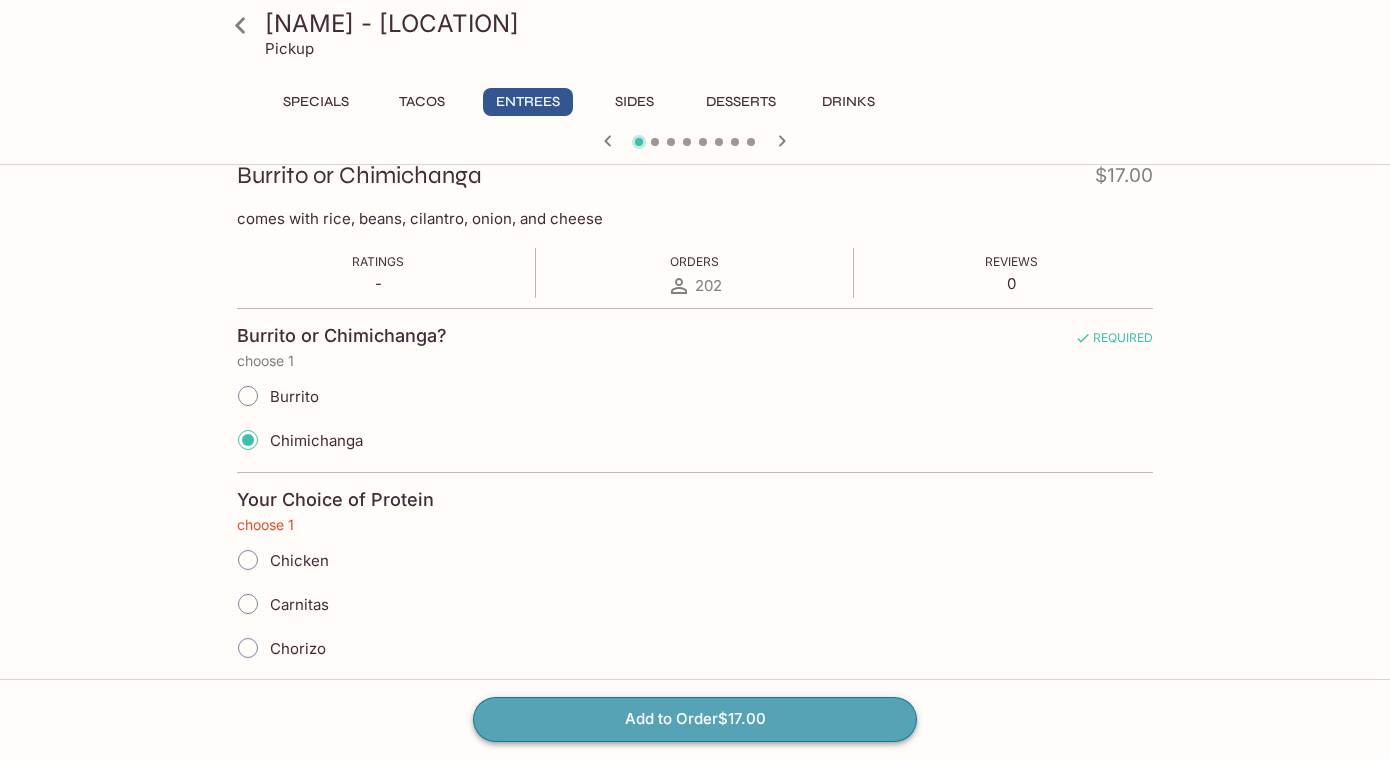 click on "Add to Order $17.00" at bounding box center [695, 719] 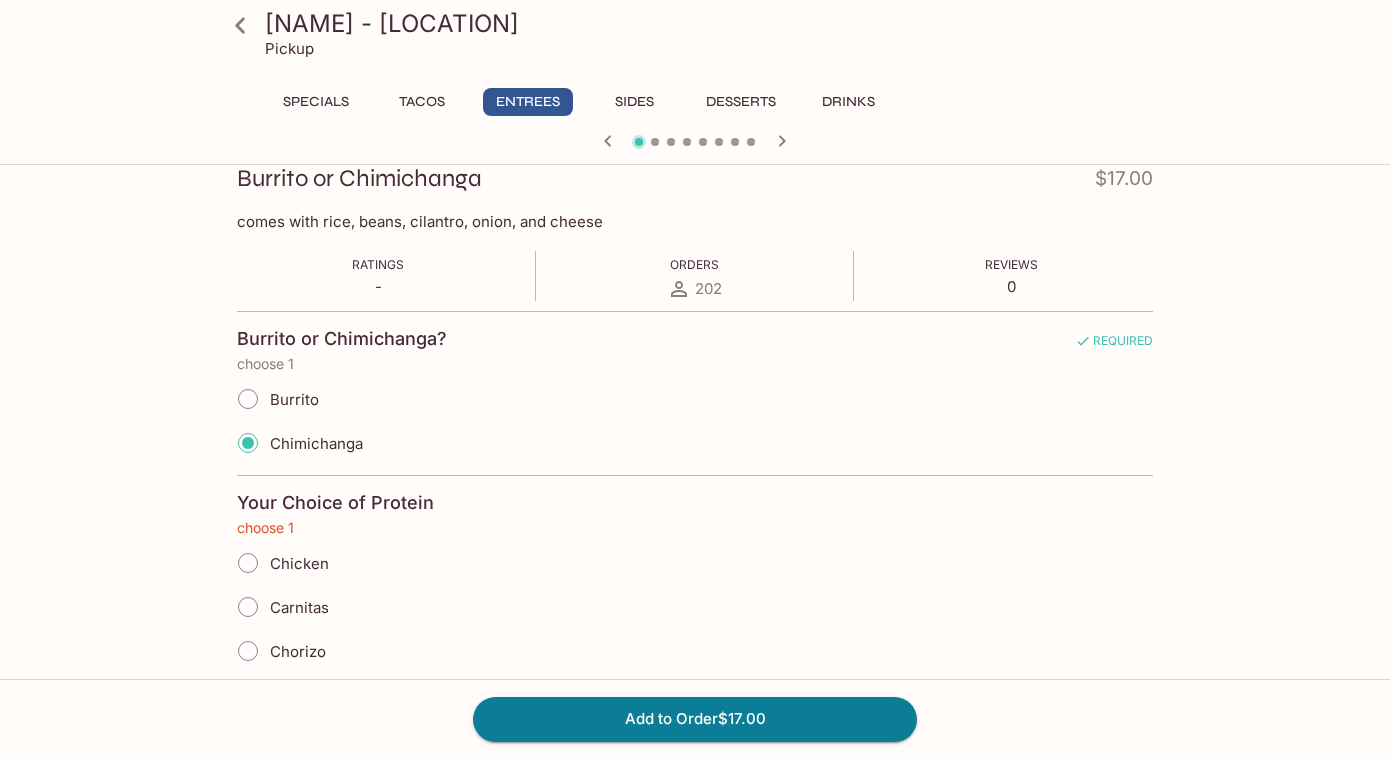 scroll, scrollTop: 211, scrollLeft: 0, axis: vertical 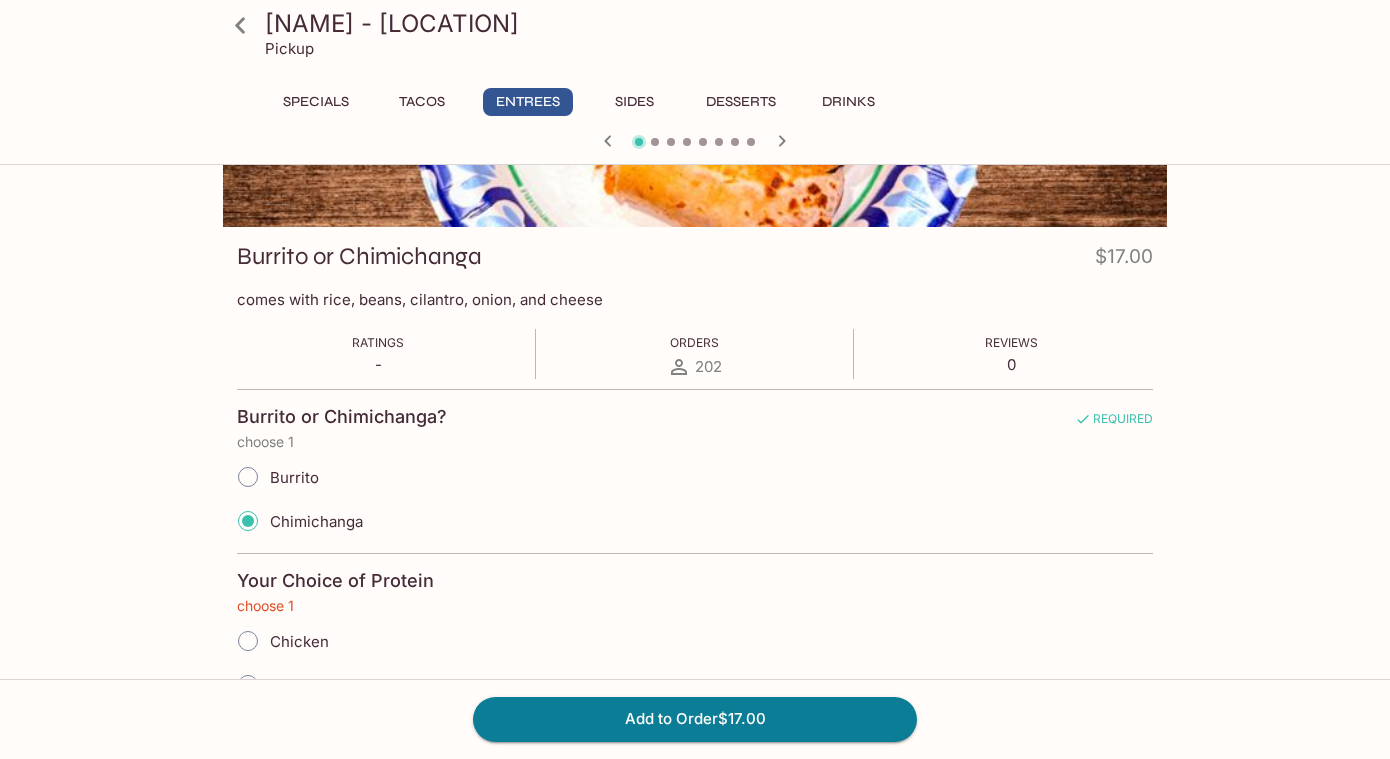 click 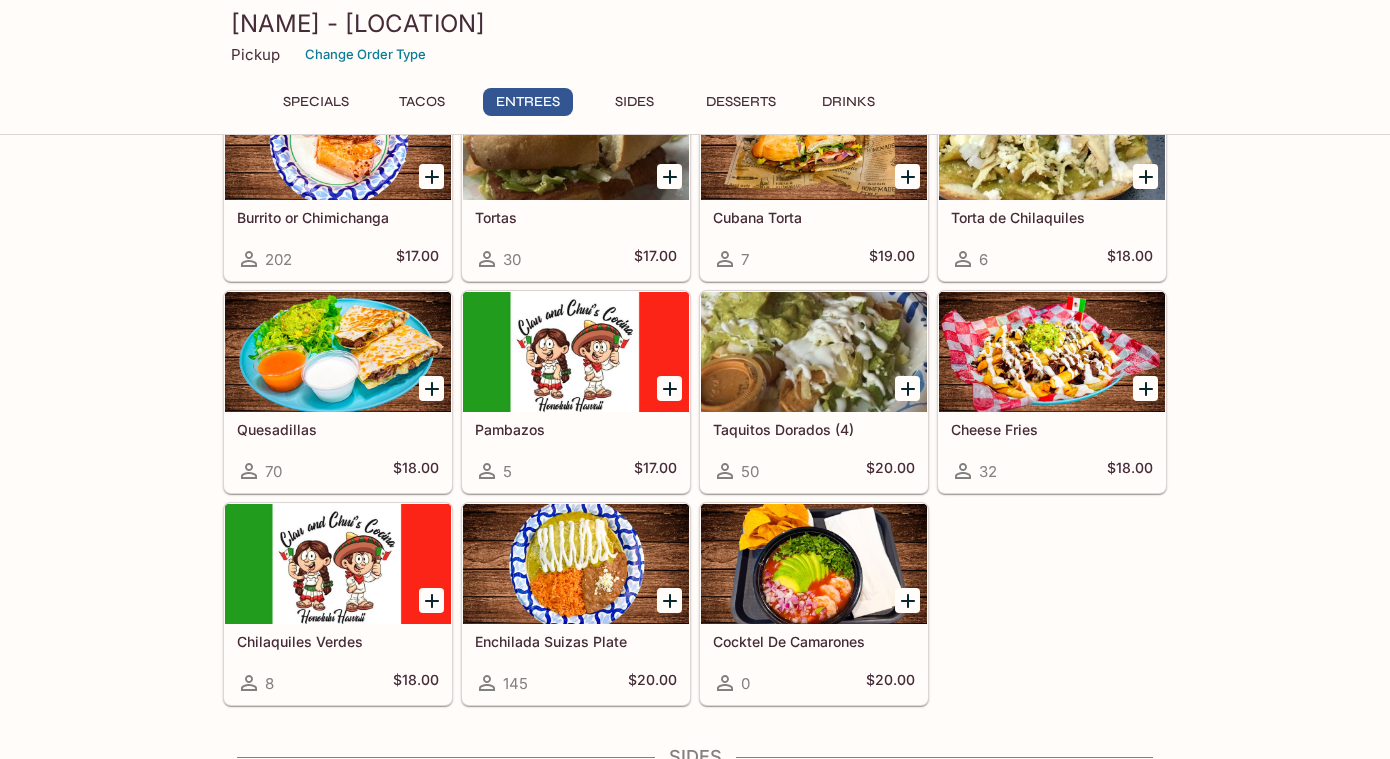 scroll, scrollTop: 923, scrollLeft: 0, axis: vertical 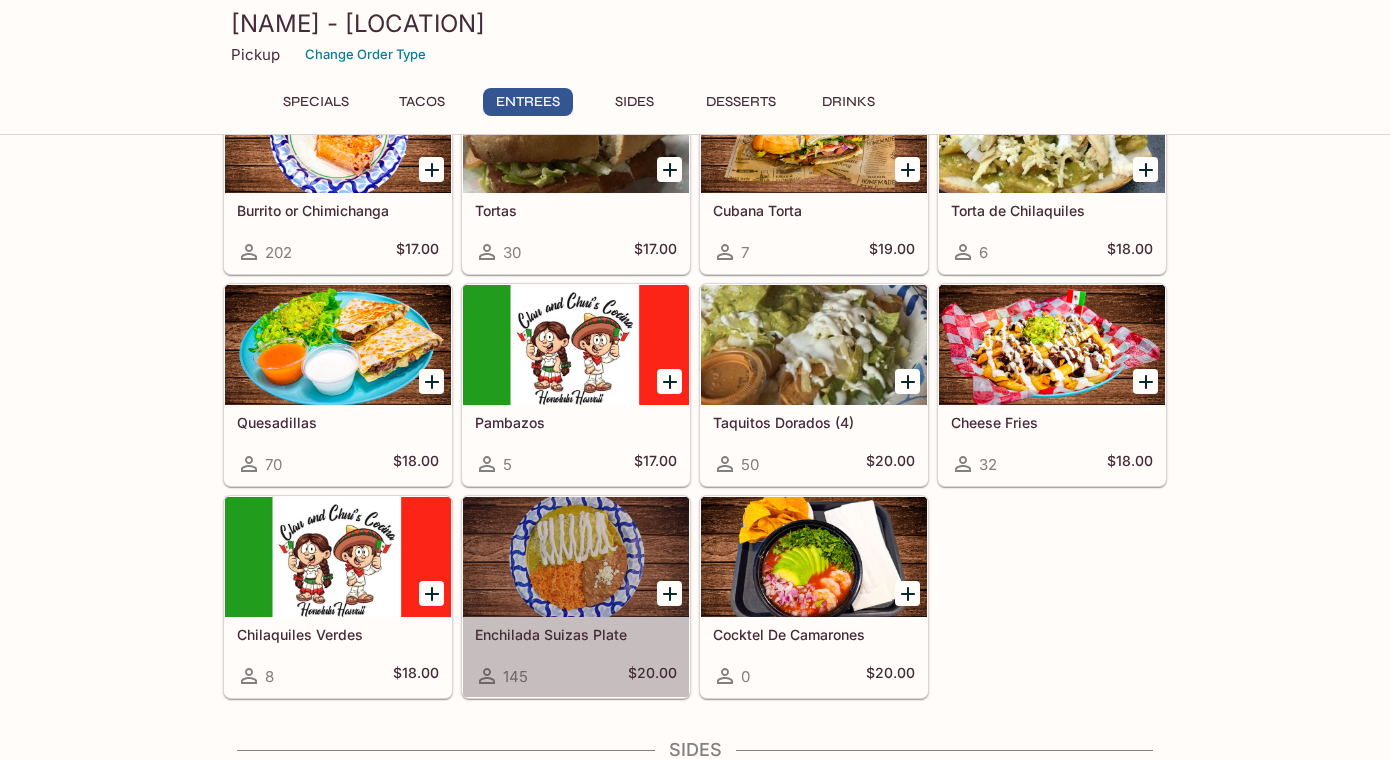 click at bounding box center [576, 557] 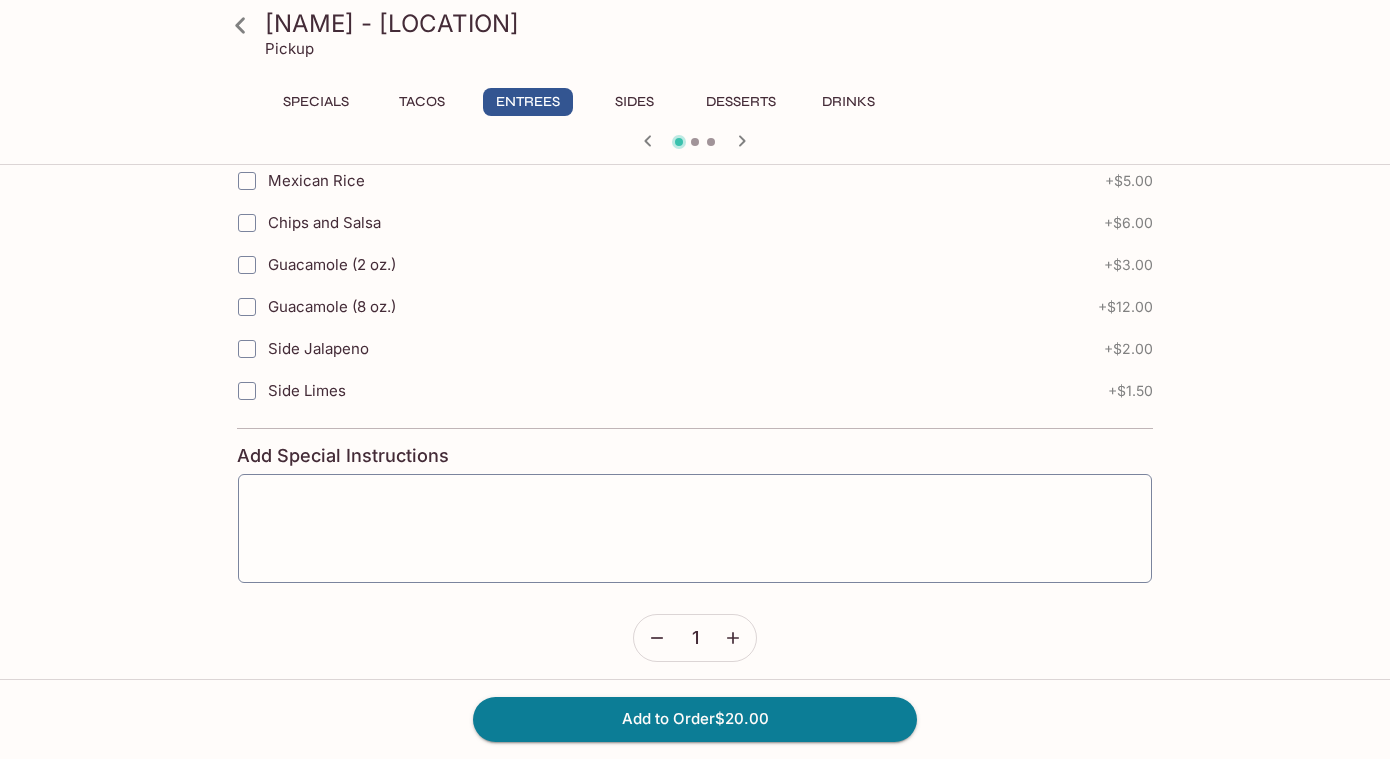 scroll, scrollTop: 948, scrollLeft: 0, axis: vertical 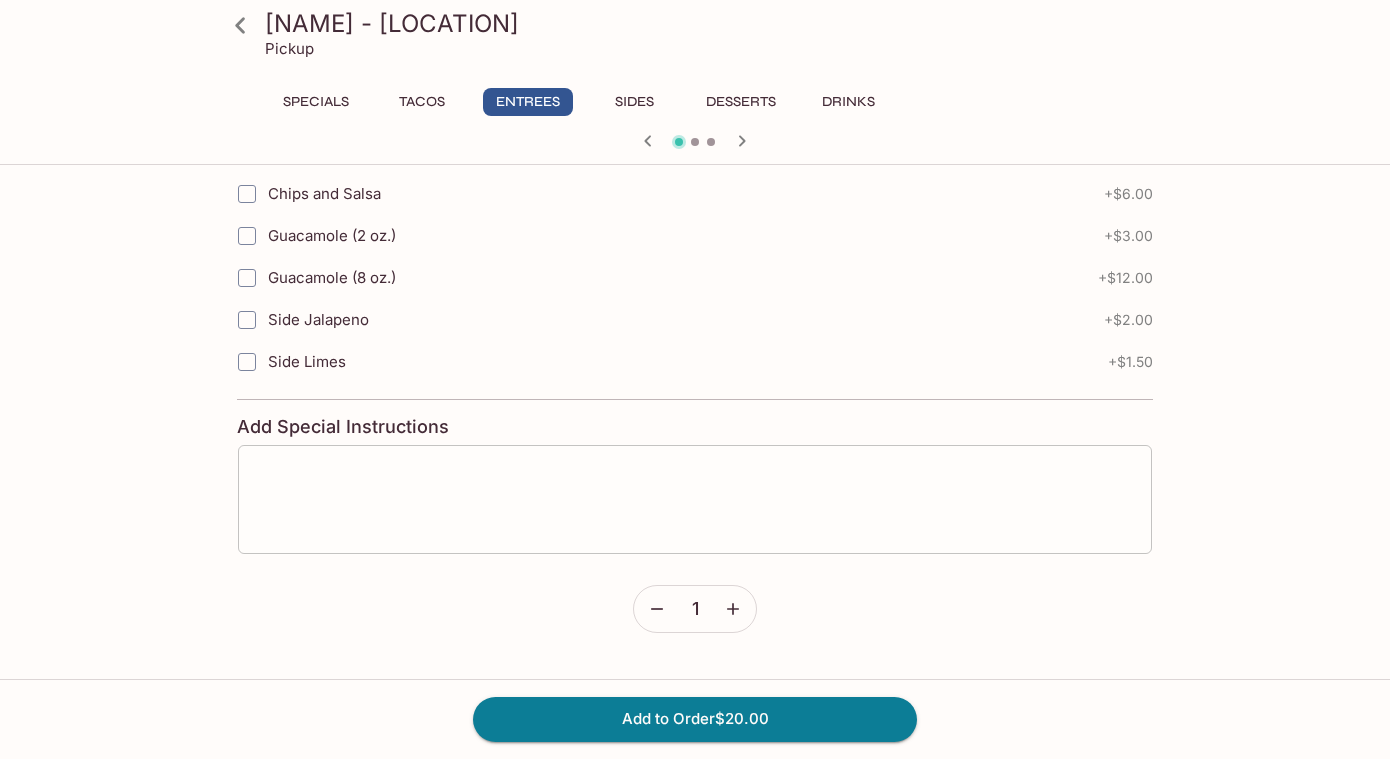 click at bounding box center [695, 499] 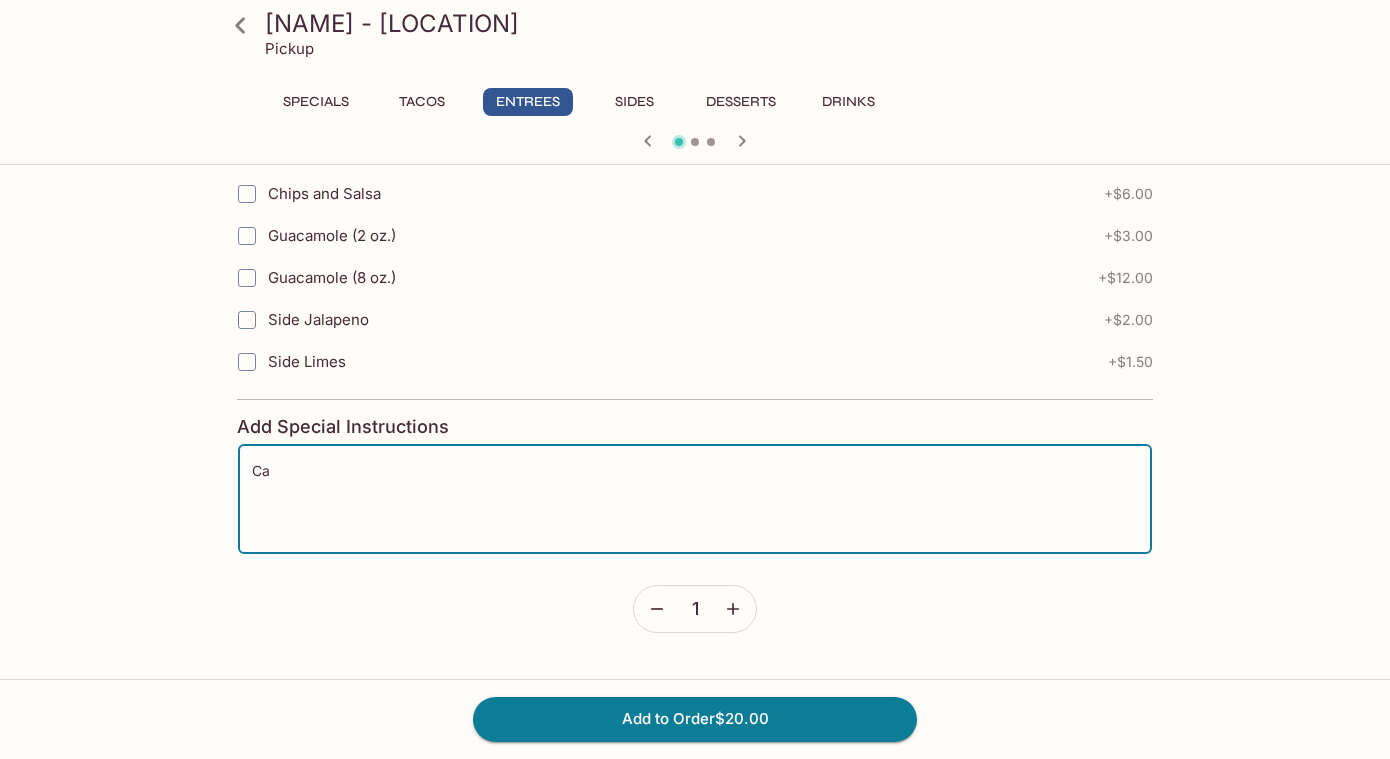 type on "C" 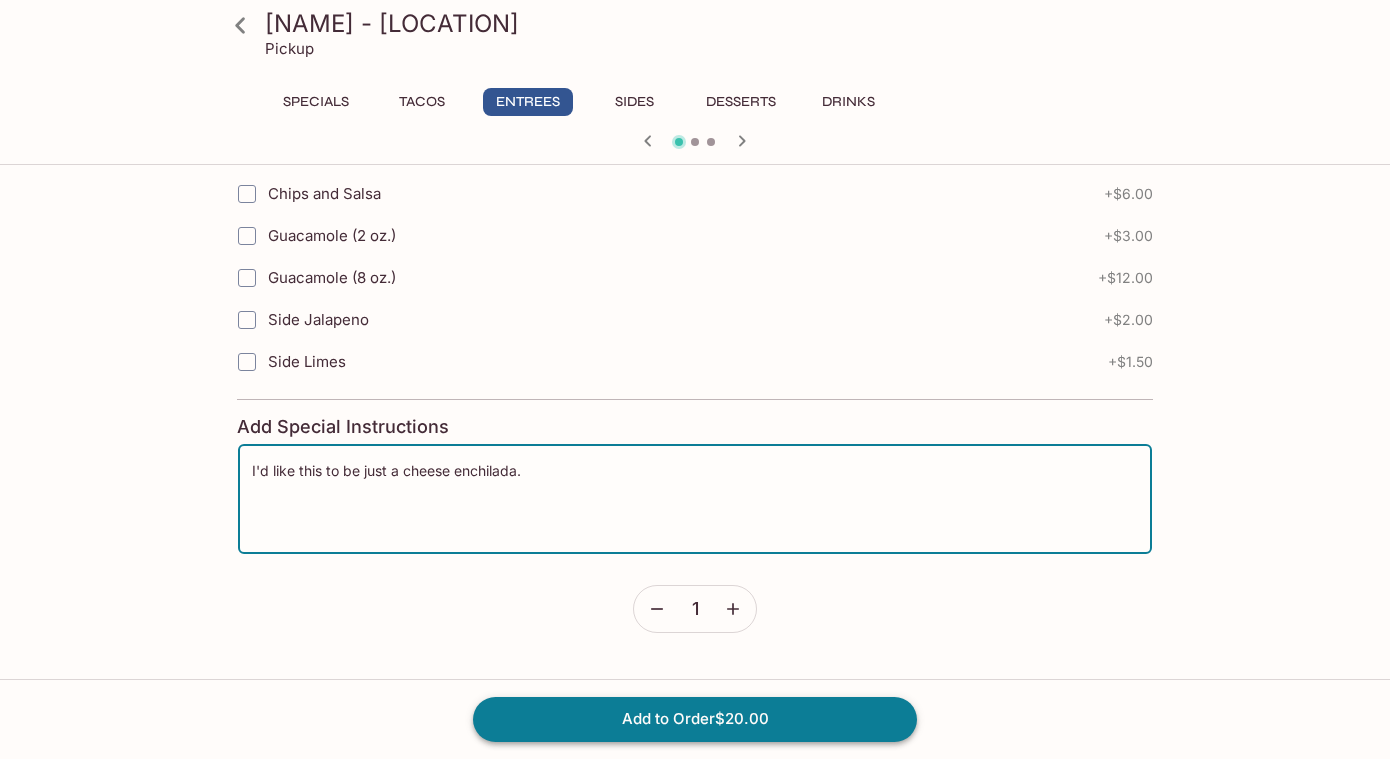type on "I'd like this to be just a cheese enchilada." 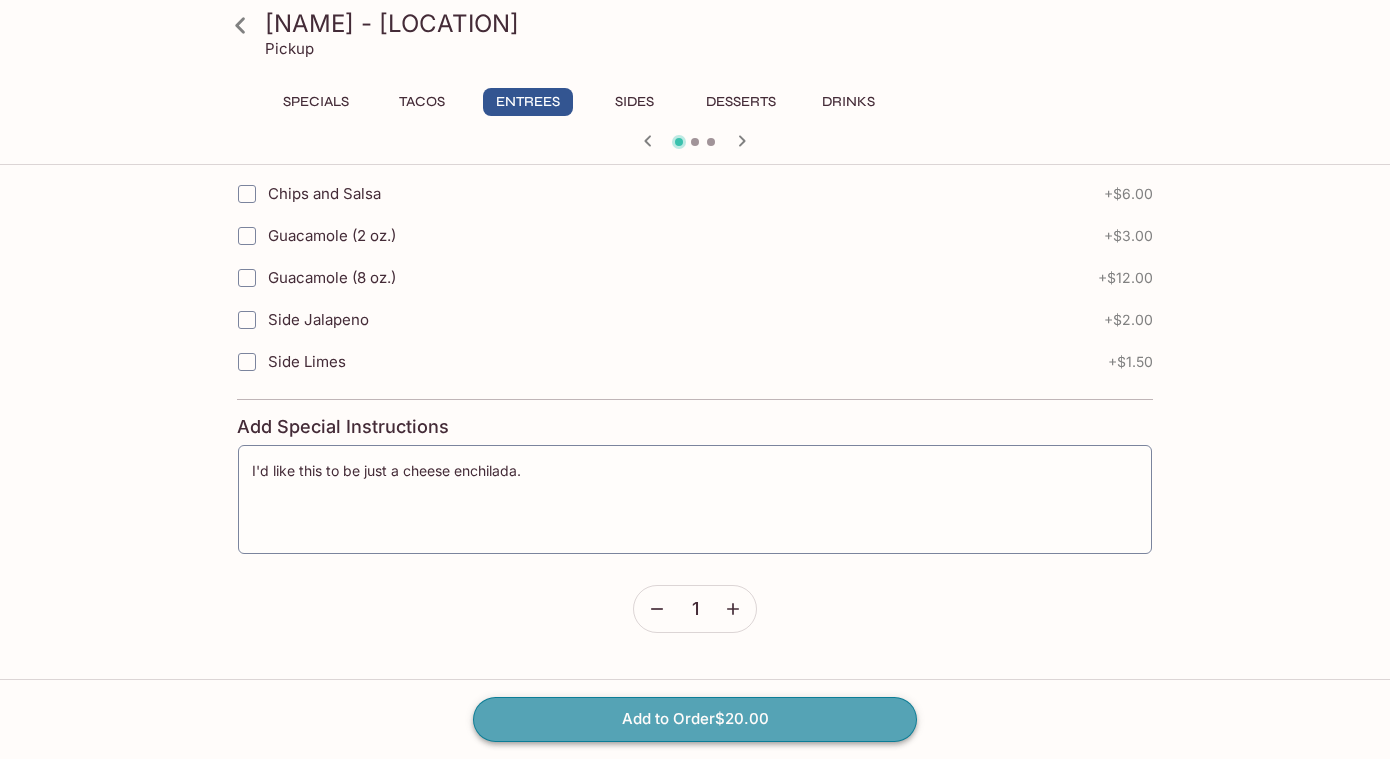 click on "Add to Order $[PRICE]" at bounding box center [695, 719] 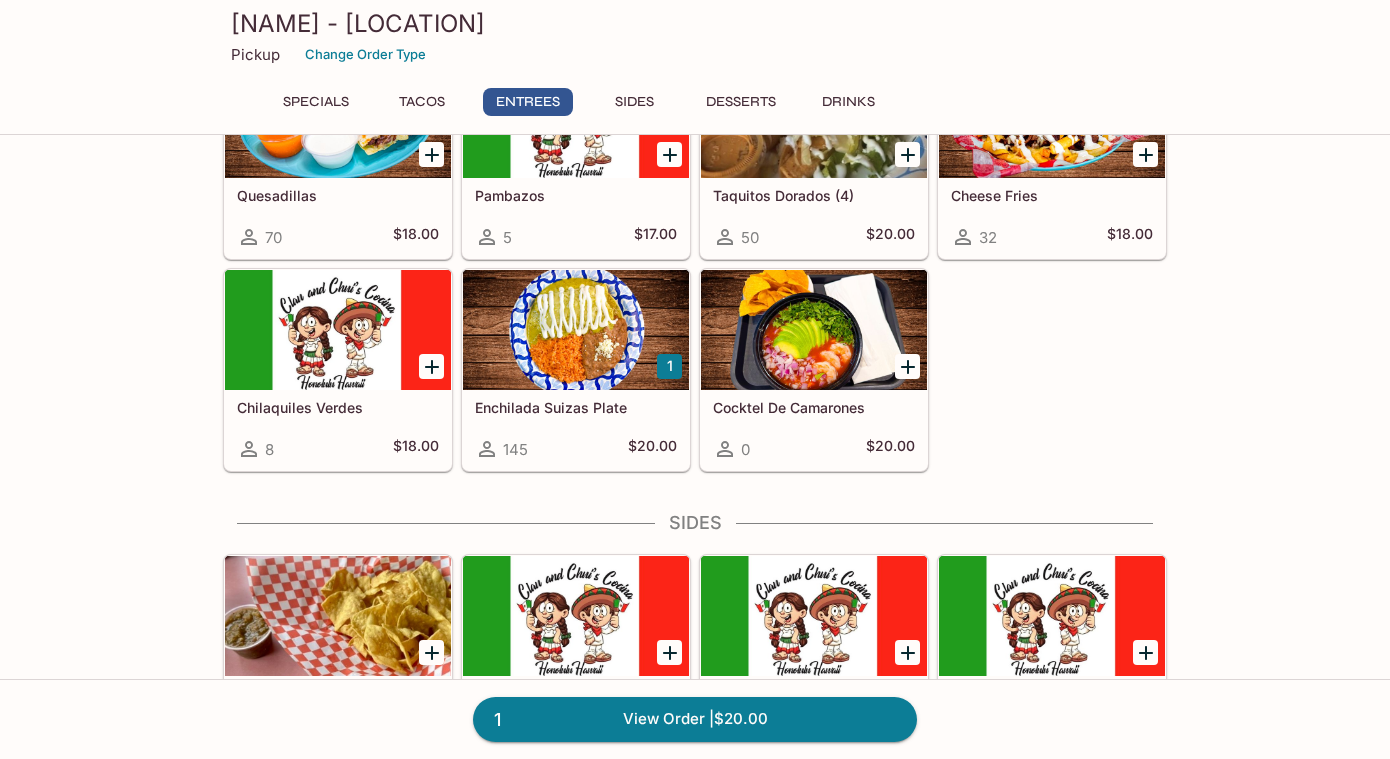 scroll, scrollTop: 1152, scrollLeft: 0, axis: vertical 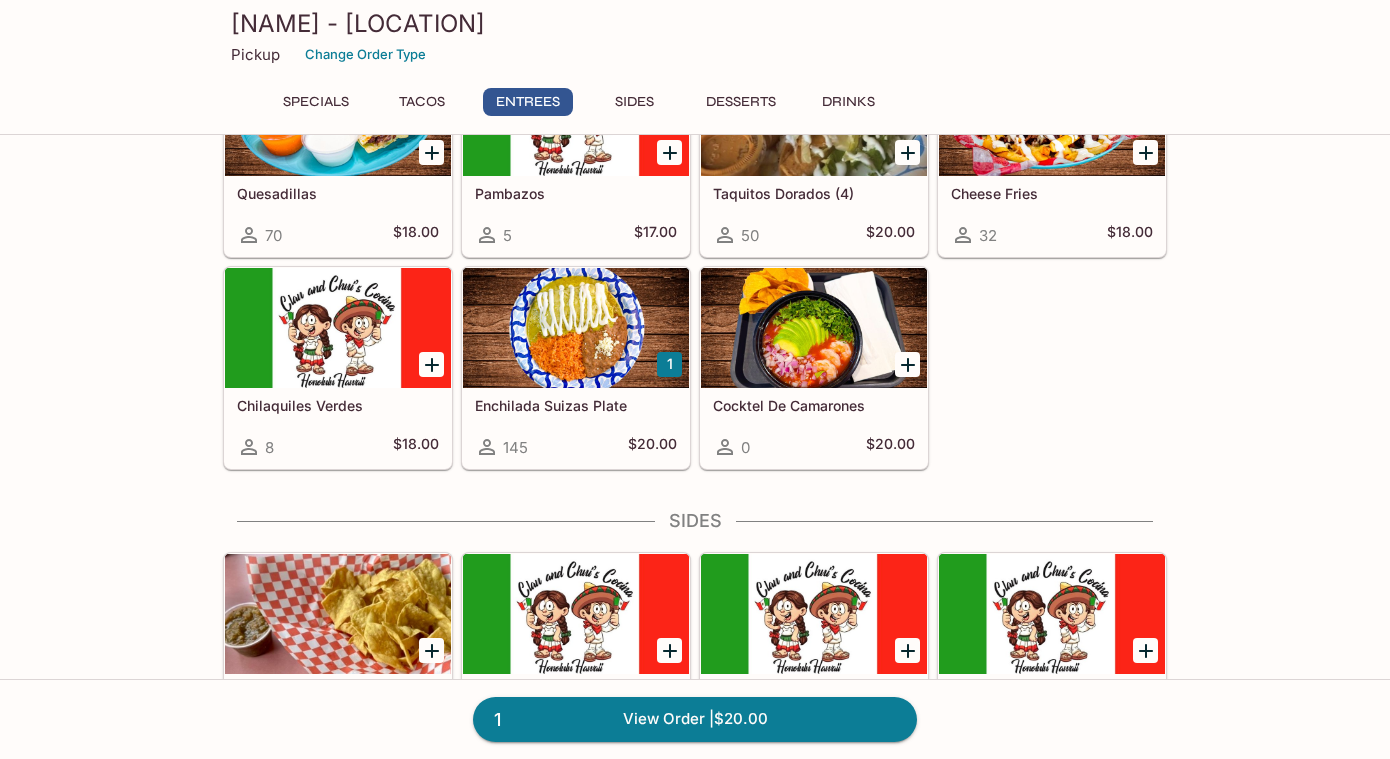 click at bounding box center (576, 328) 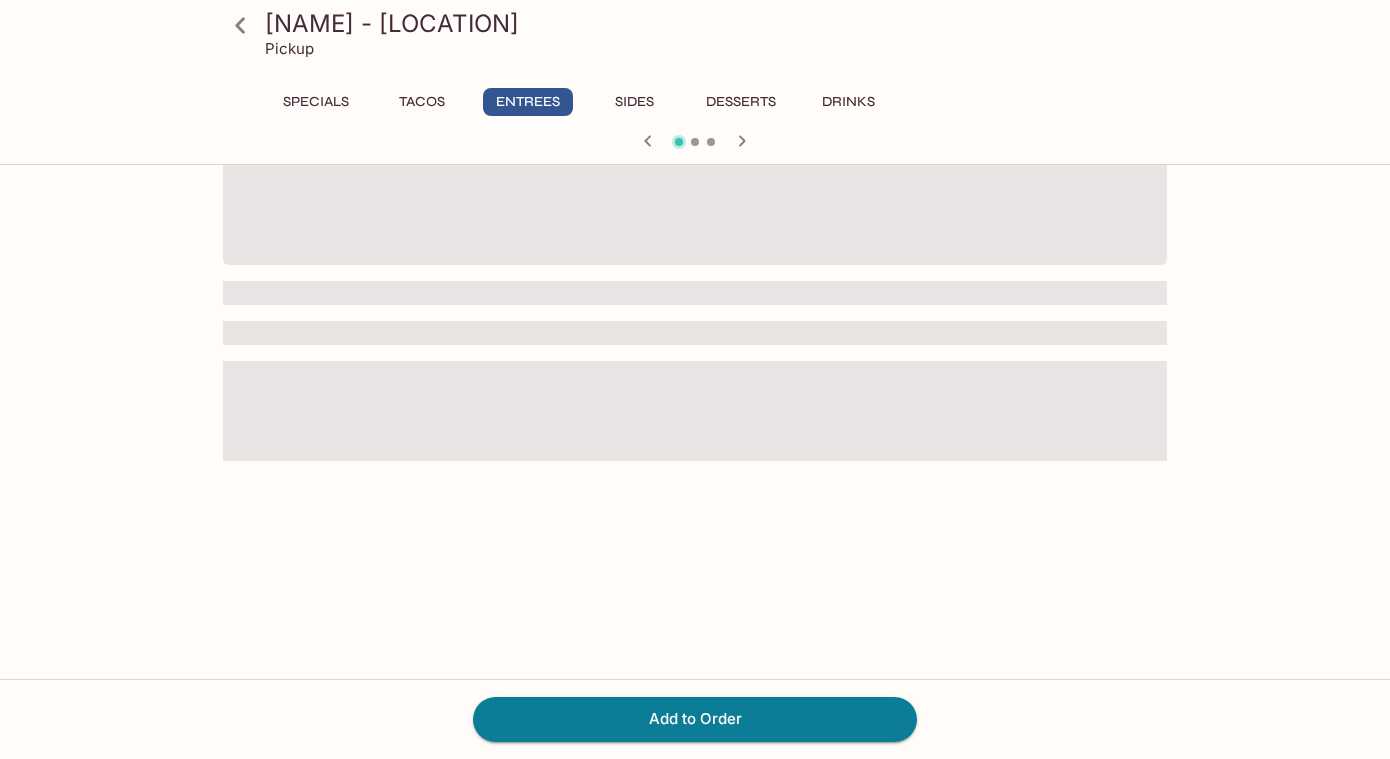 scroll, scrollTop: 0, scrollLeft: 0, axis: both 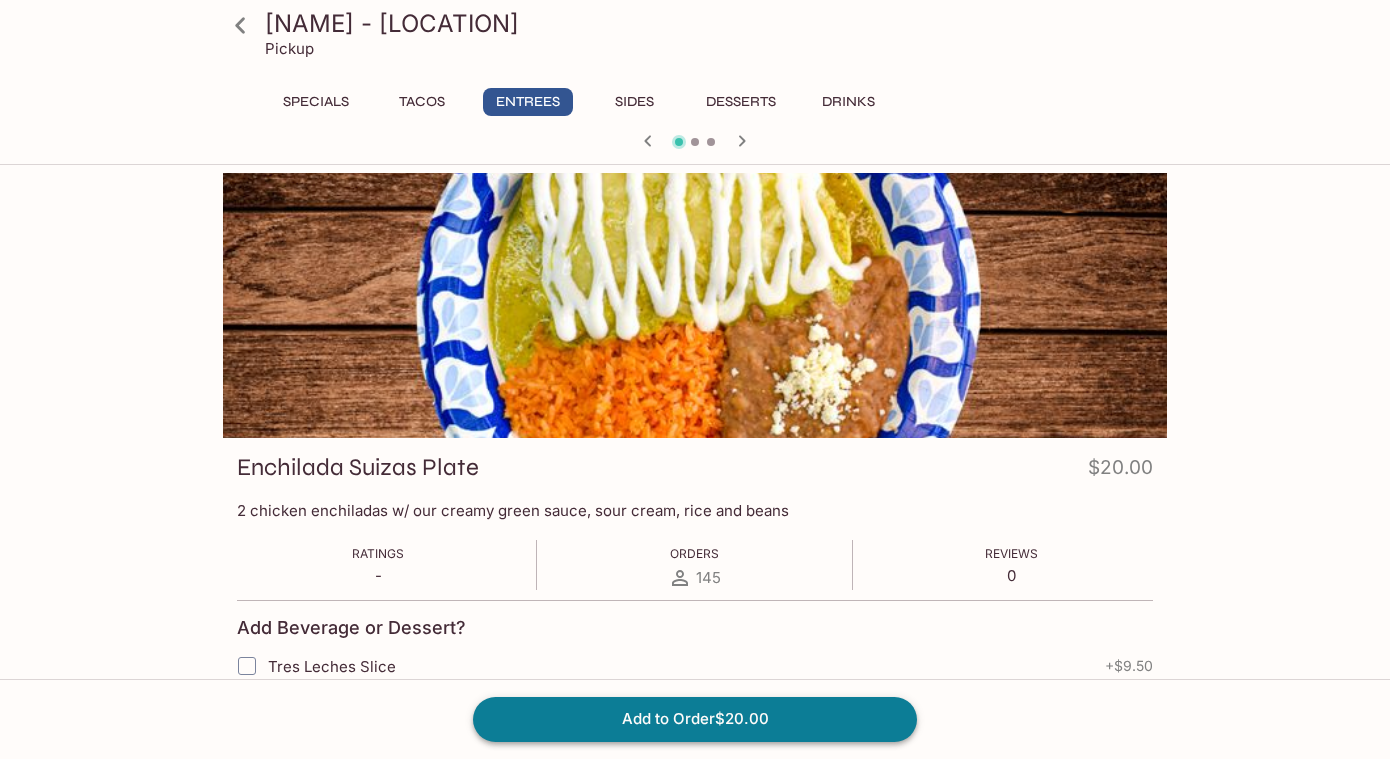 click on "Add to Order $[PRICE]" at bounding box center (695, 719) 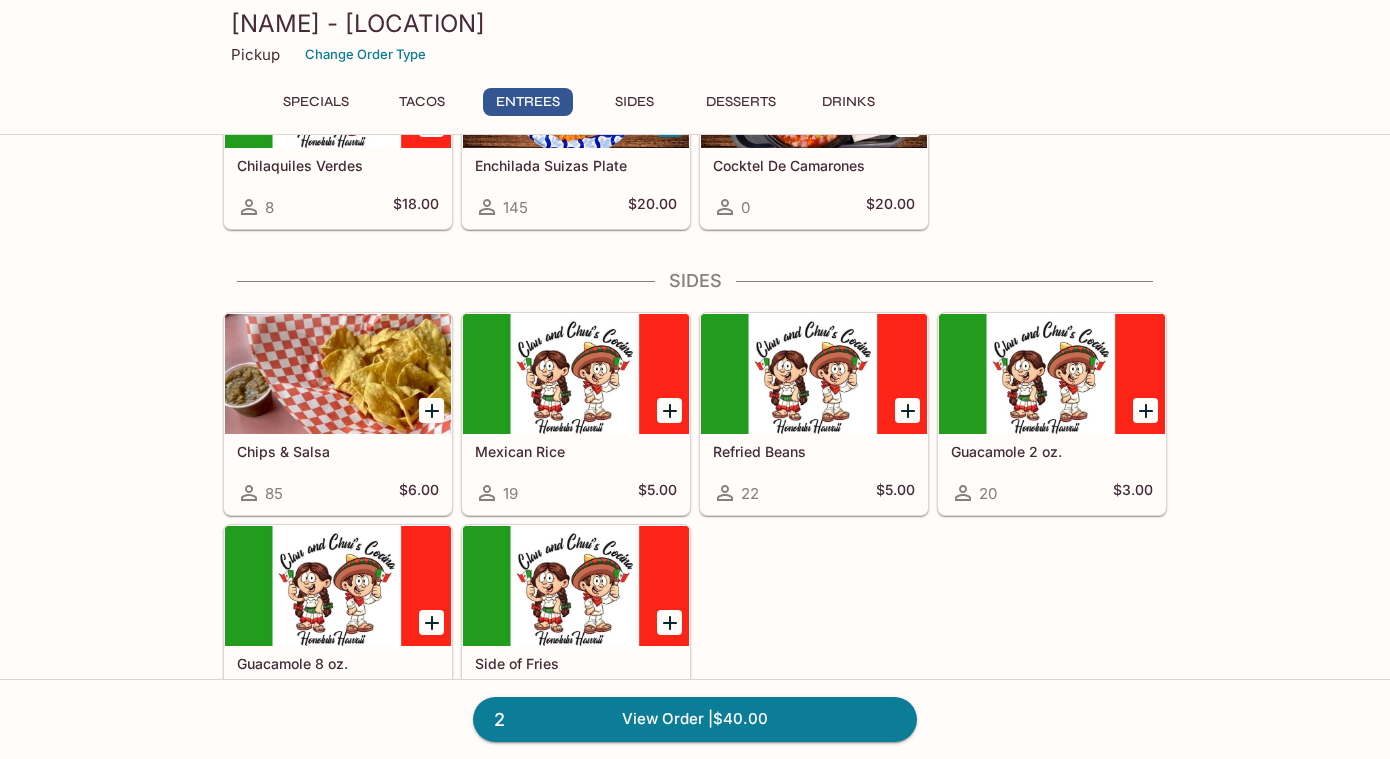 scroll, scrollTop: 1458, scrollLeft: 0, axis: vertical 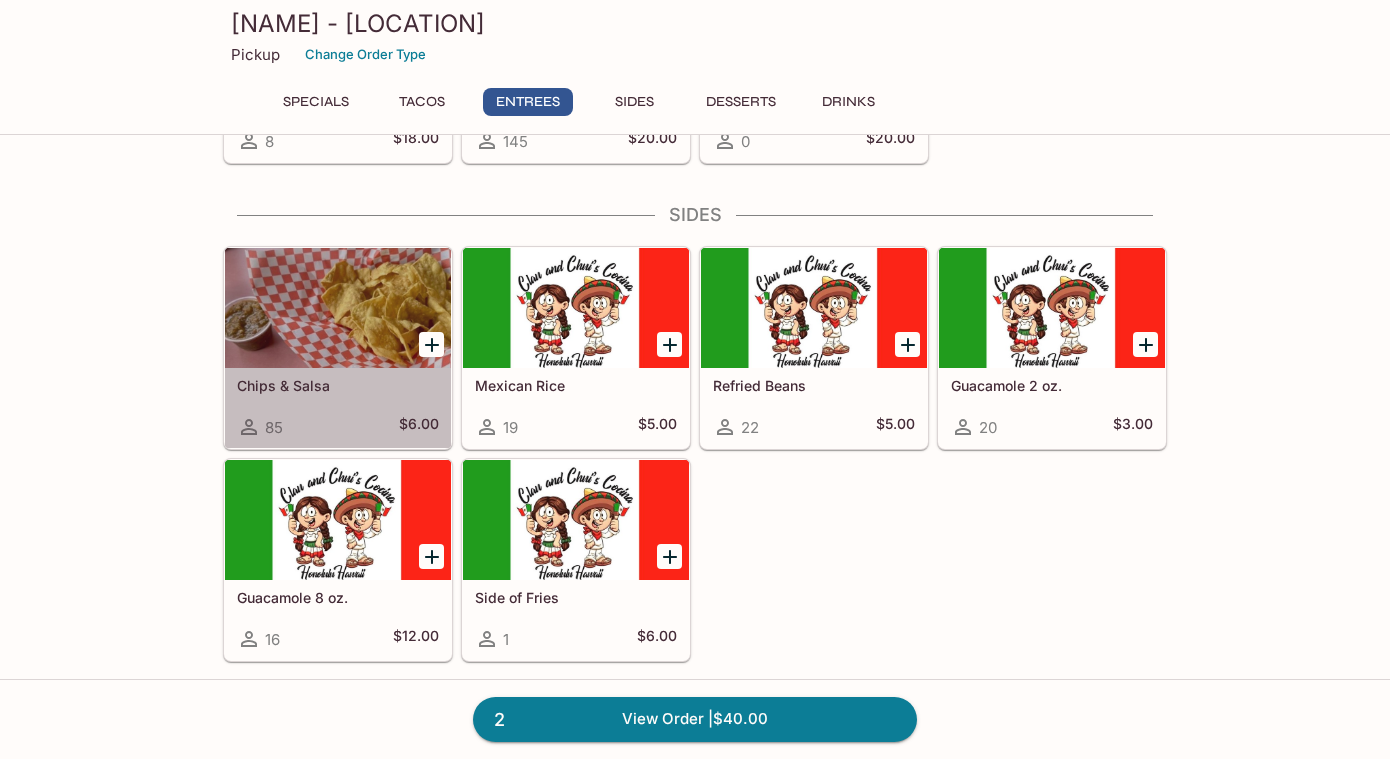 click at bounding box center (338, 308) 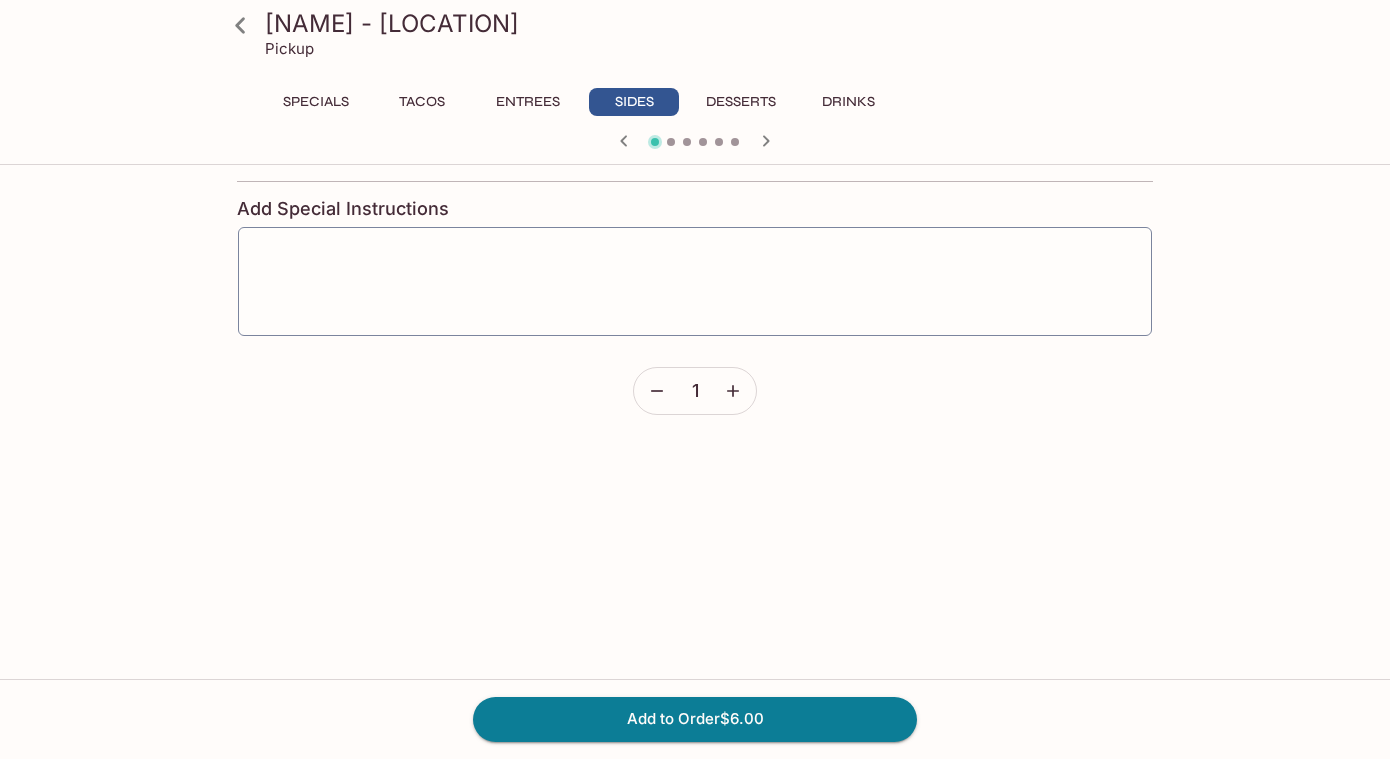 scroll, scrollTop: 400, scrollLeft: 0, axis: vertical 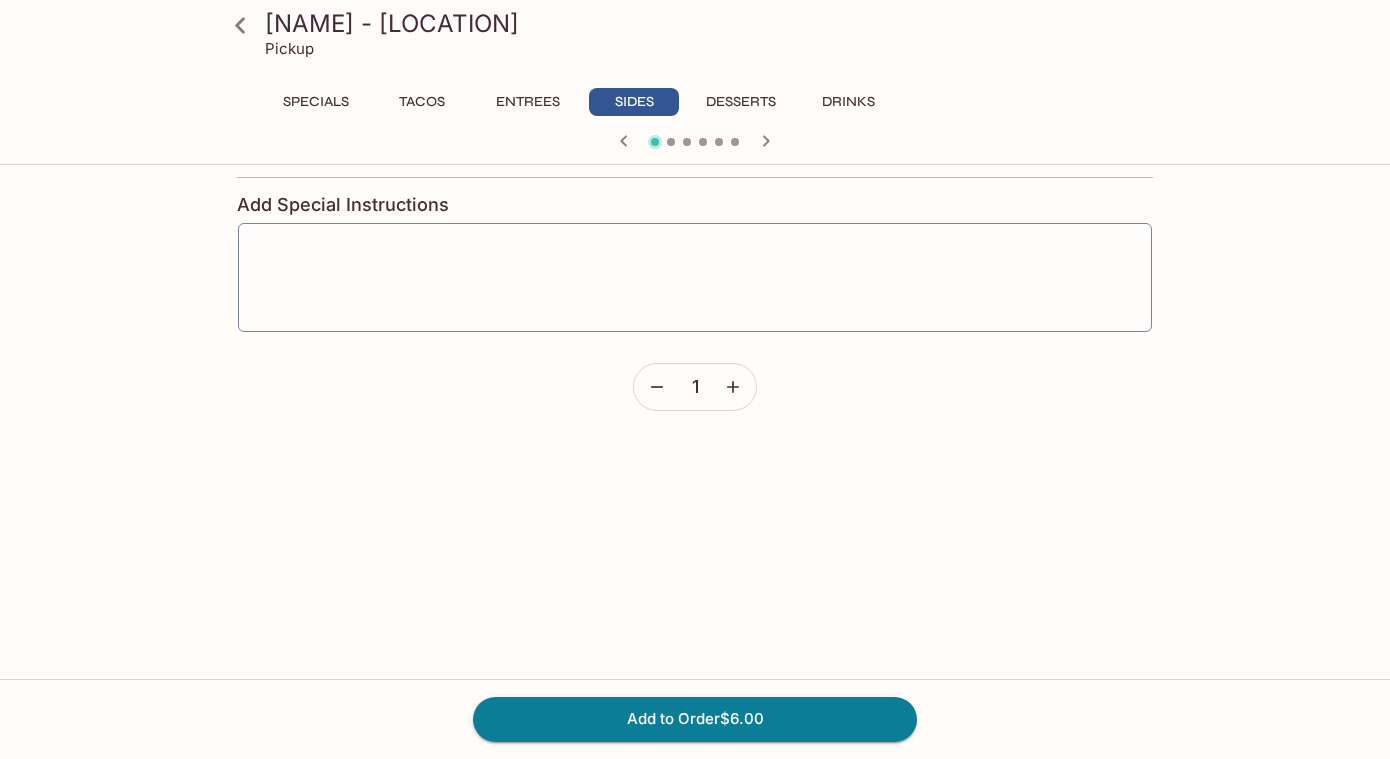 click 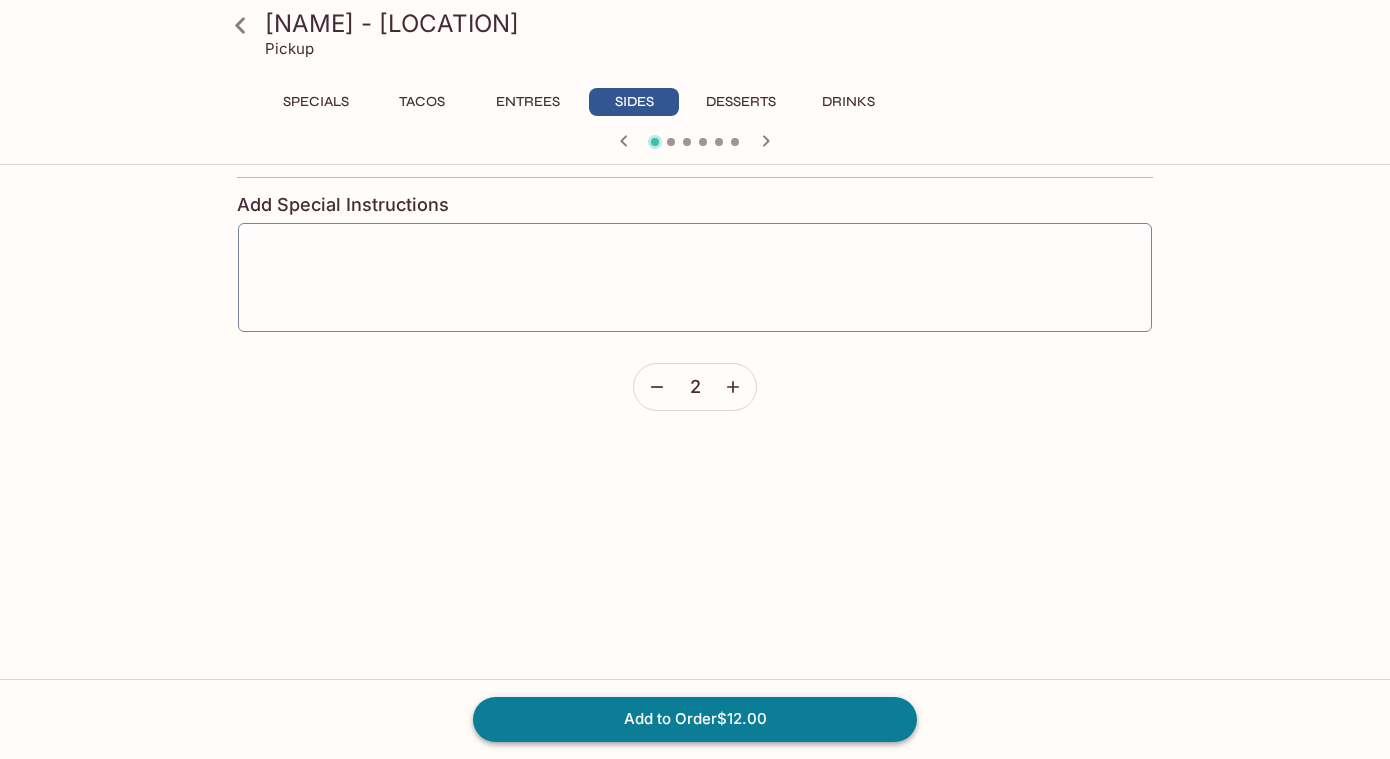 click on "Add to Order  $12.00" at bounding box center [695, 719] 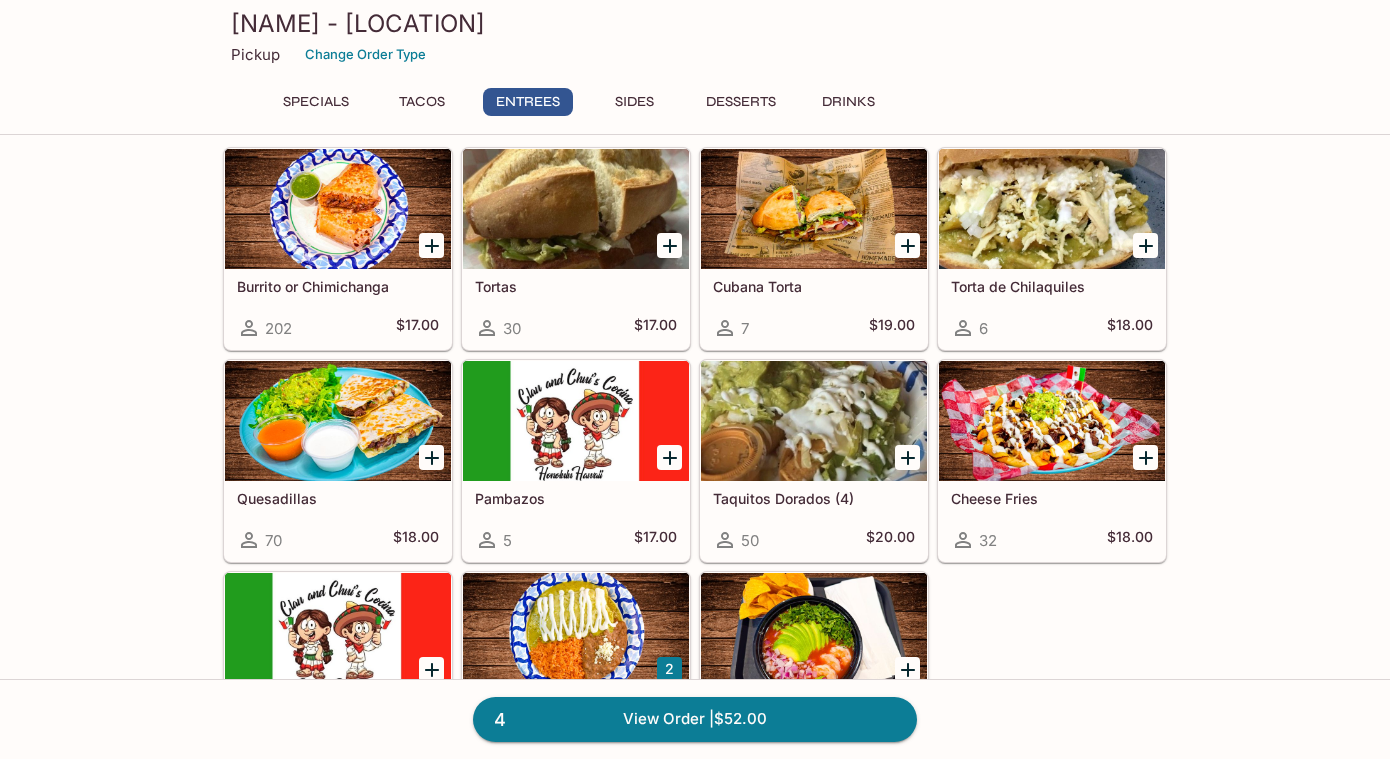 scroll, scrollTop: 851, scrollLeft: 0, axis: vertical 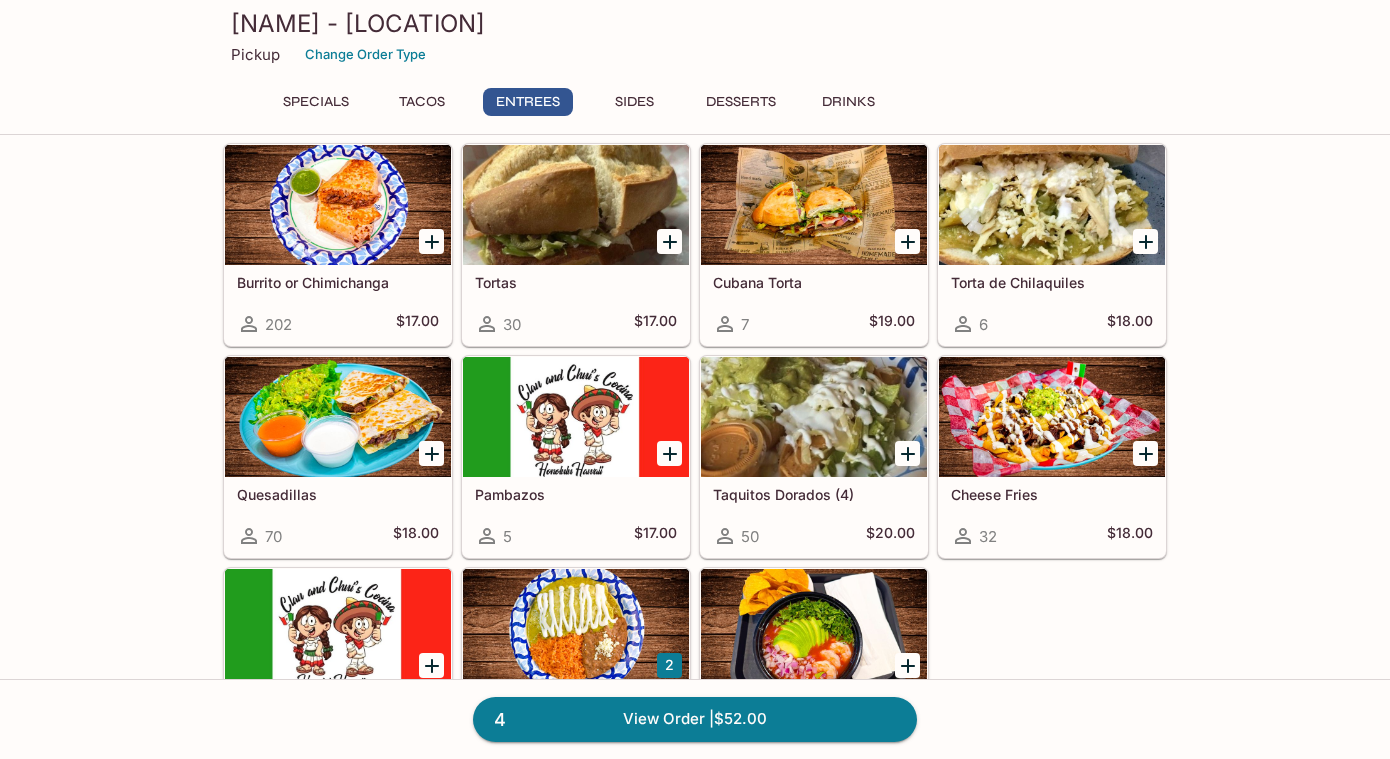 click at bounding box center [338, 205] 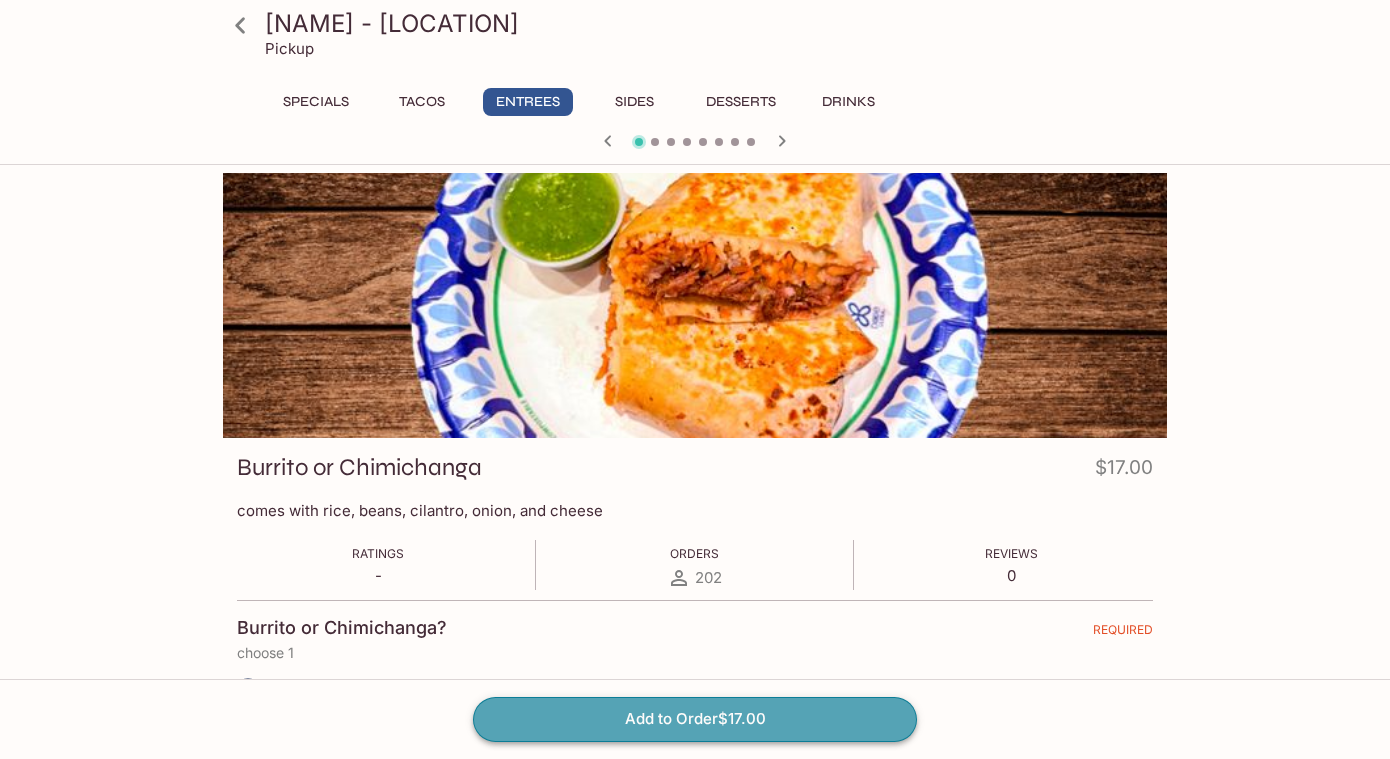 click on "Add to Order $17.00" at bounding box center [695, 719] 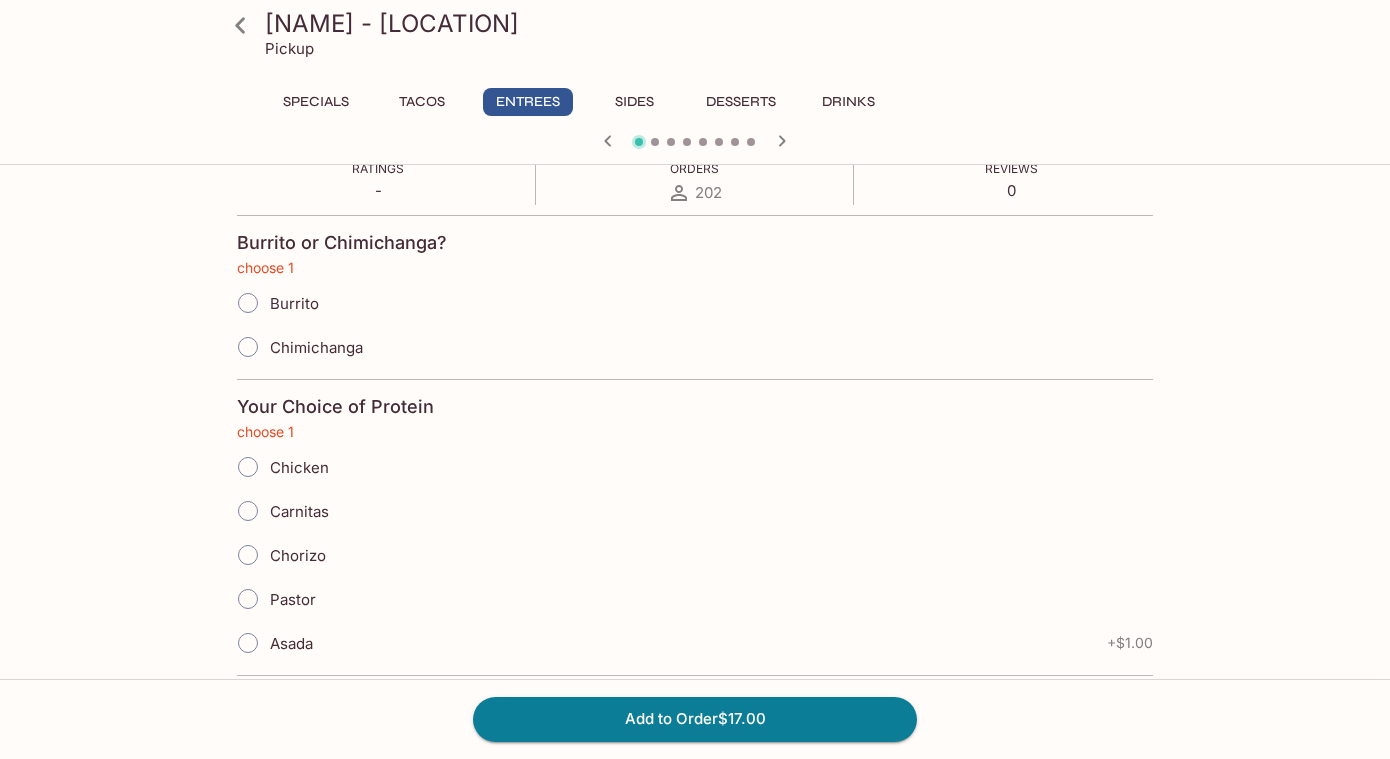 scroll, scrollTop: 0, scrollLeft: 0, axis: both 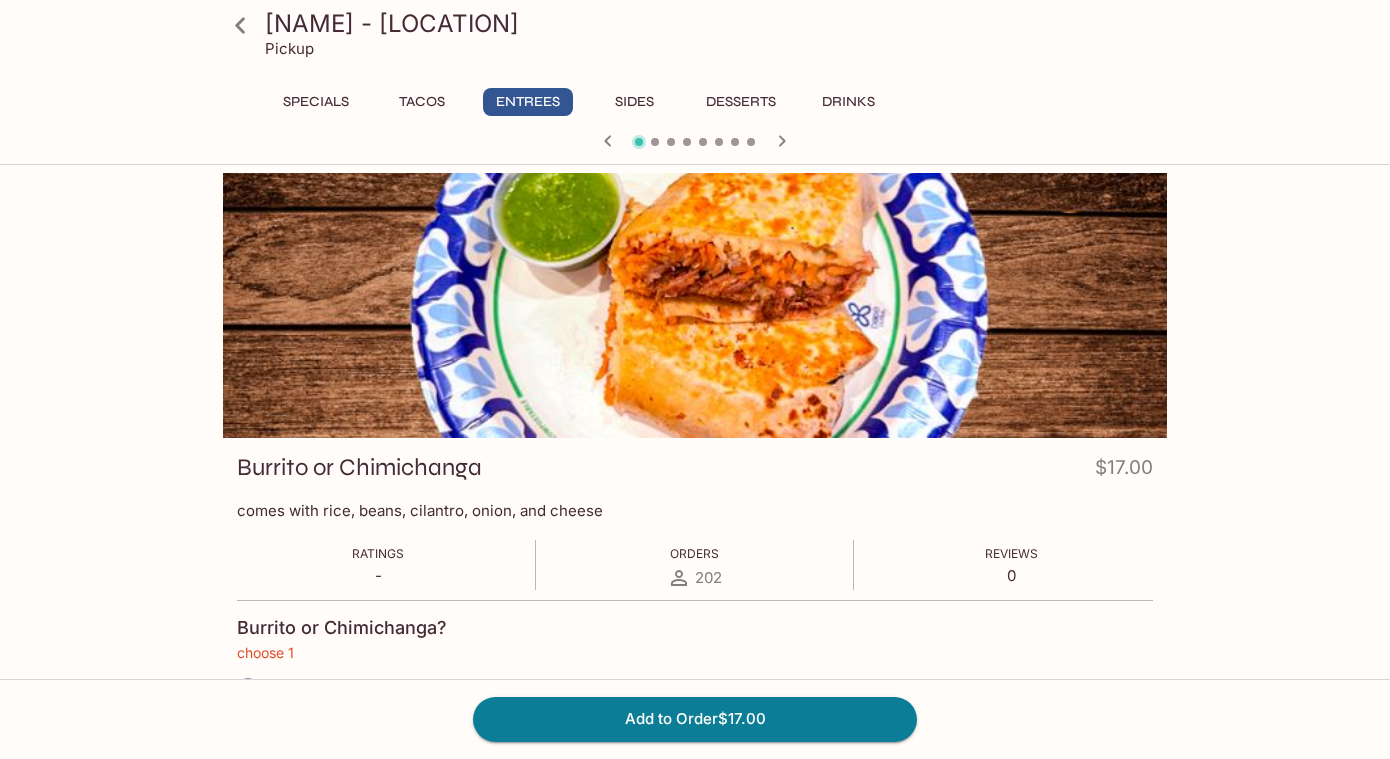 click on "Pickup" at bounding box center (289, 48) 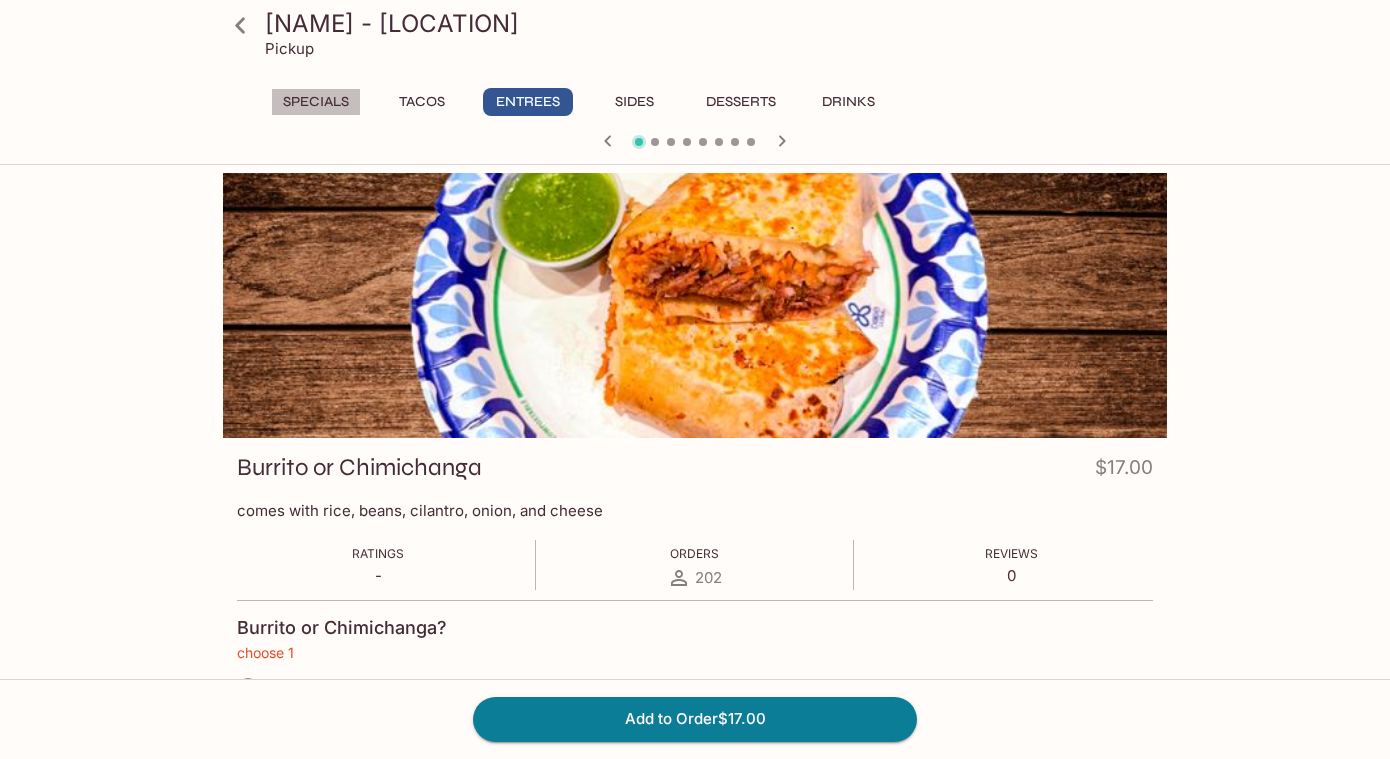 click on "Specials" at bounding box center [316, 102] 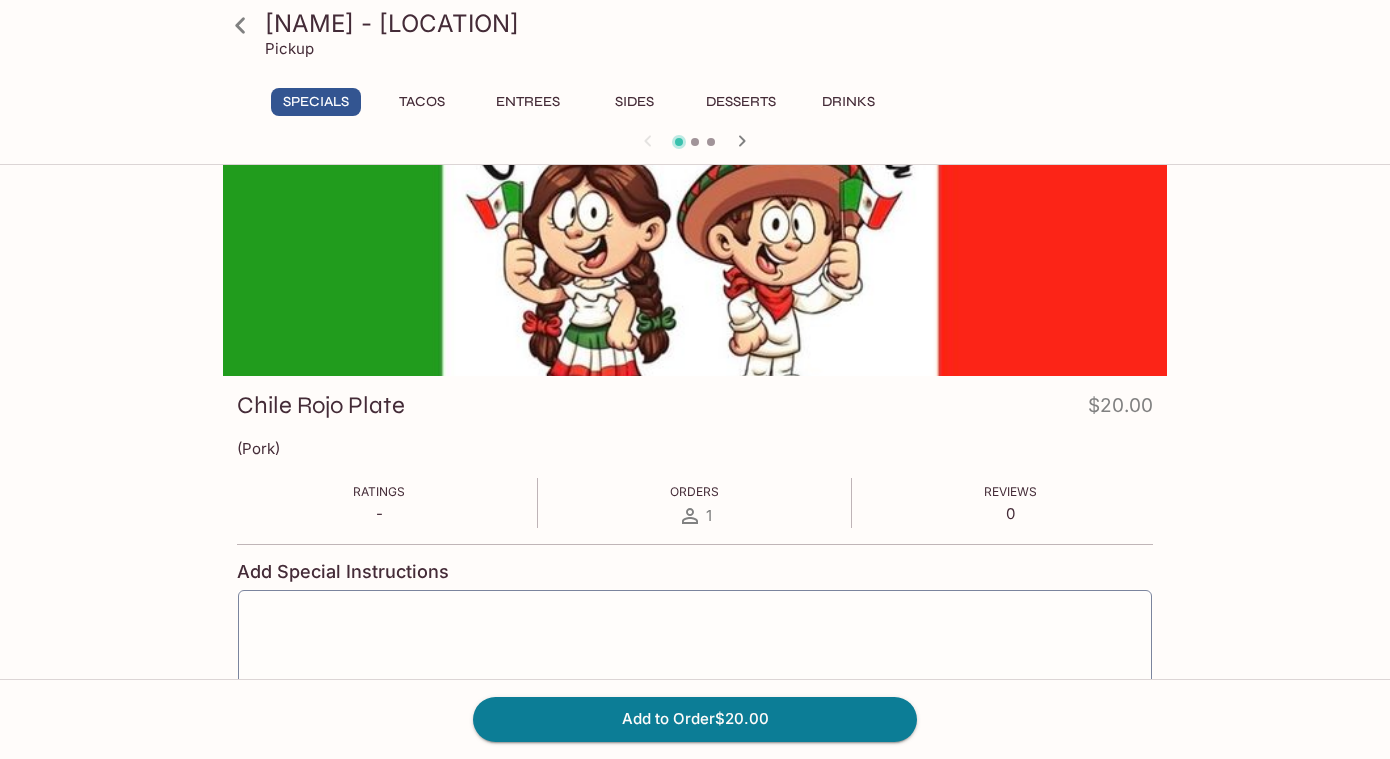 scroll, scrollTop: 0, scrollLeft: 0, axis: both 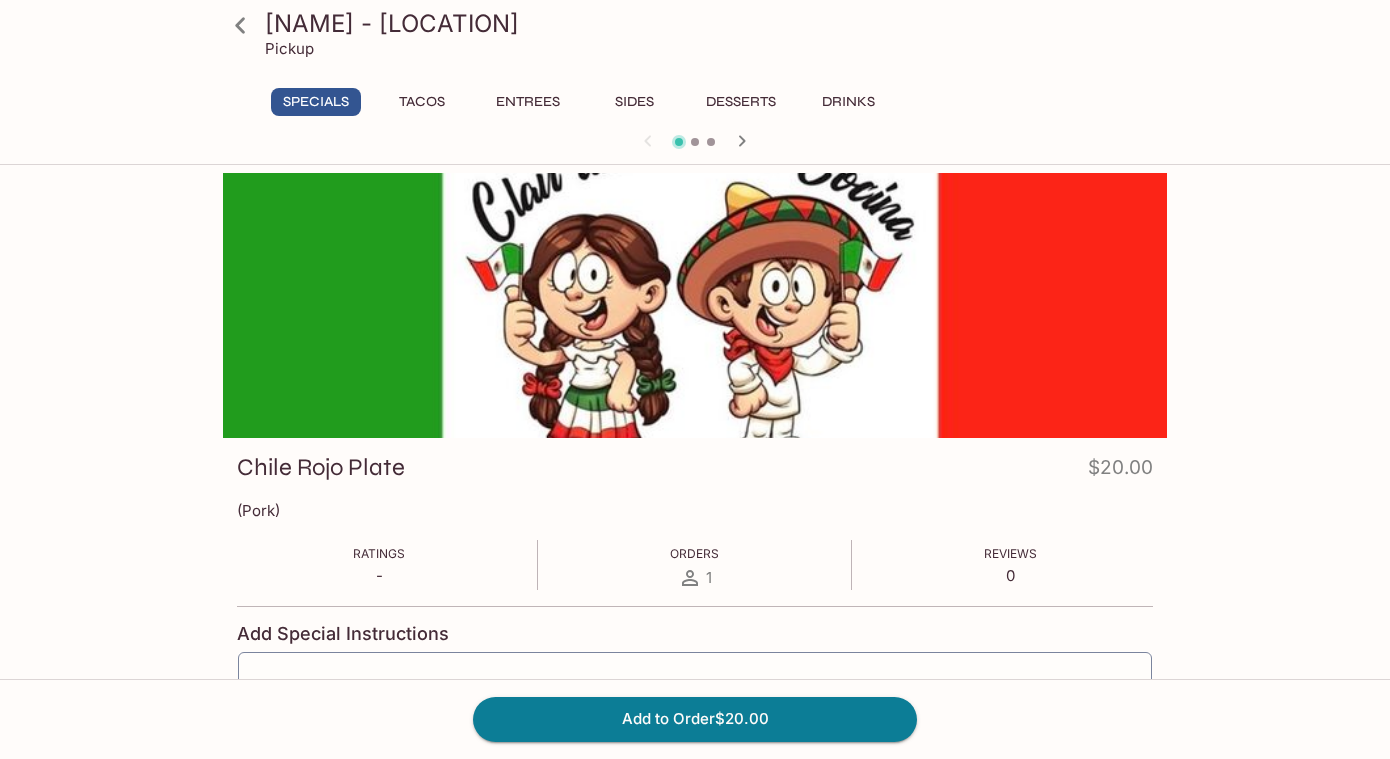 click on "Pickup" at bounding box center [289, 48] 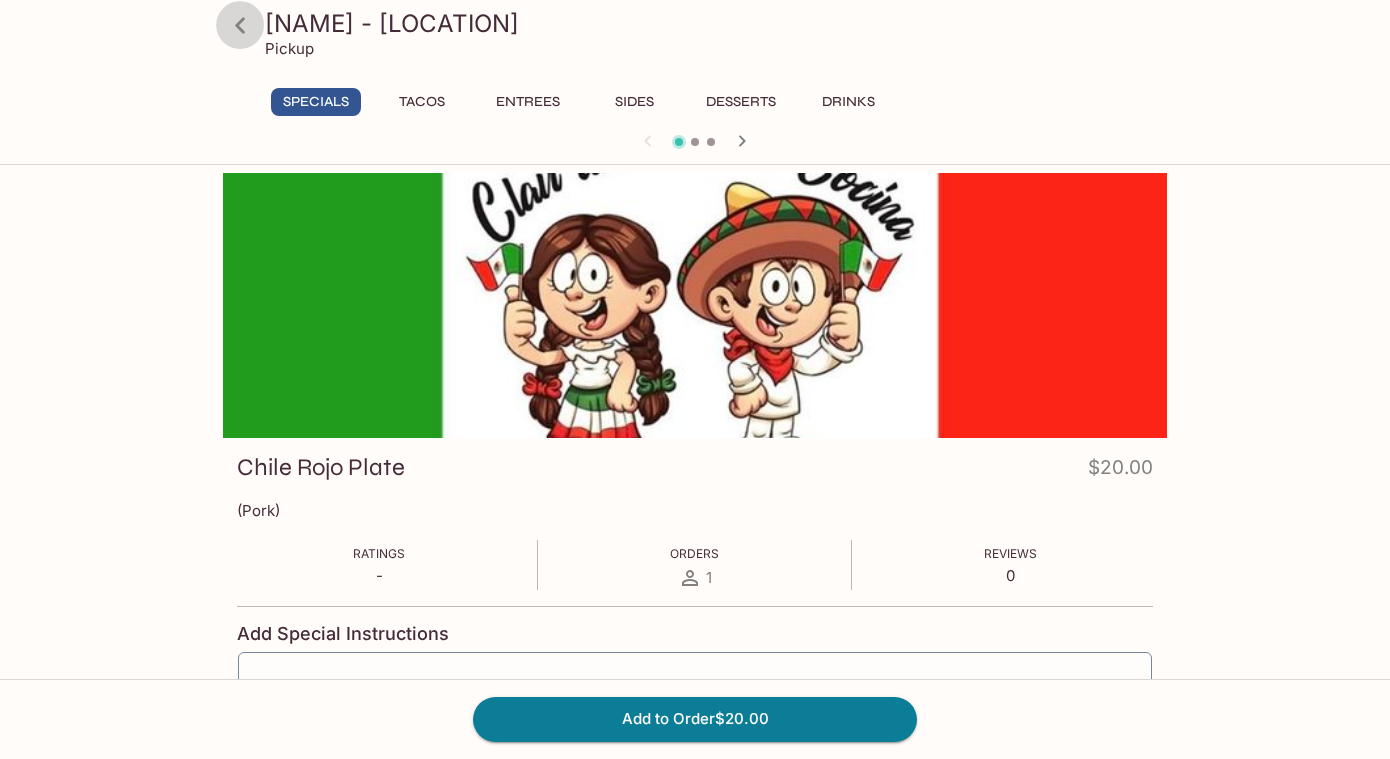 click 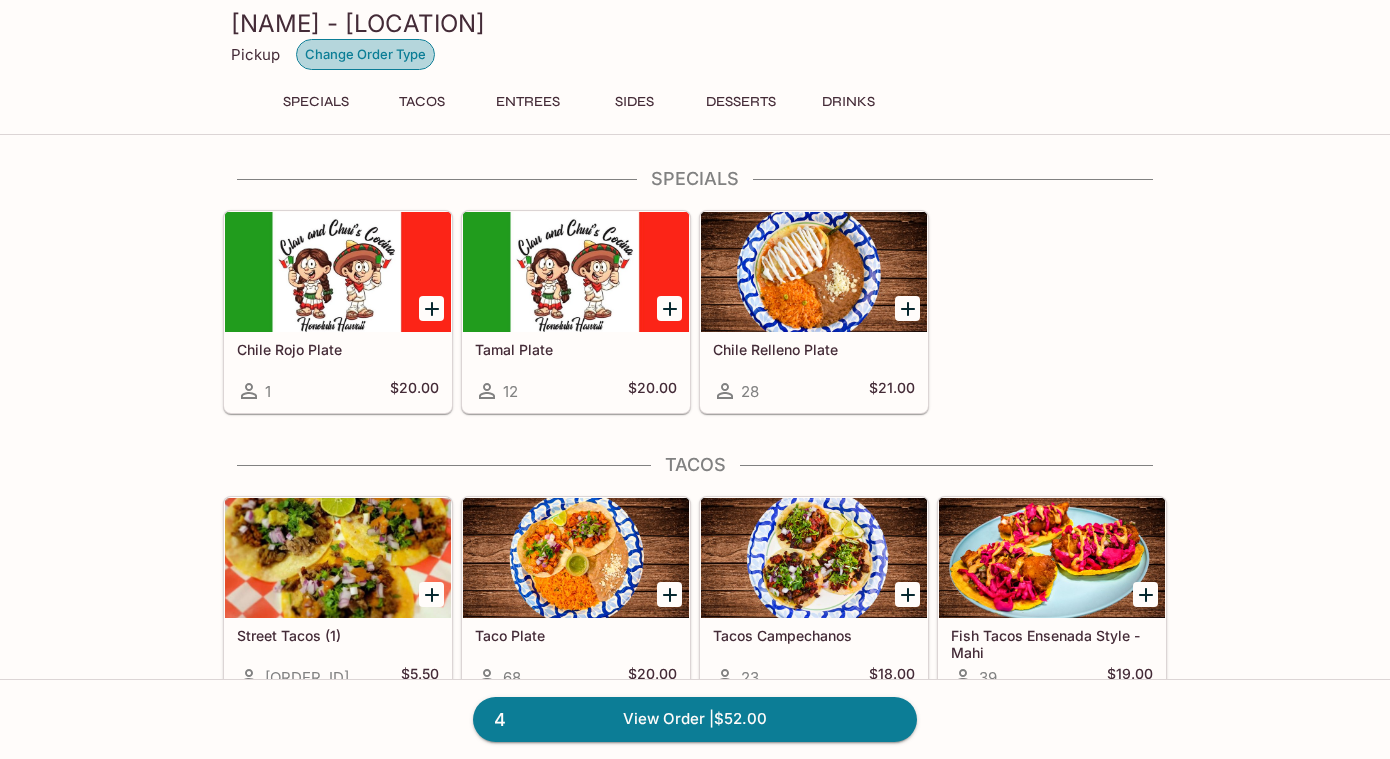 click on "Change Order Type" at bounding box center (365, 54) 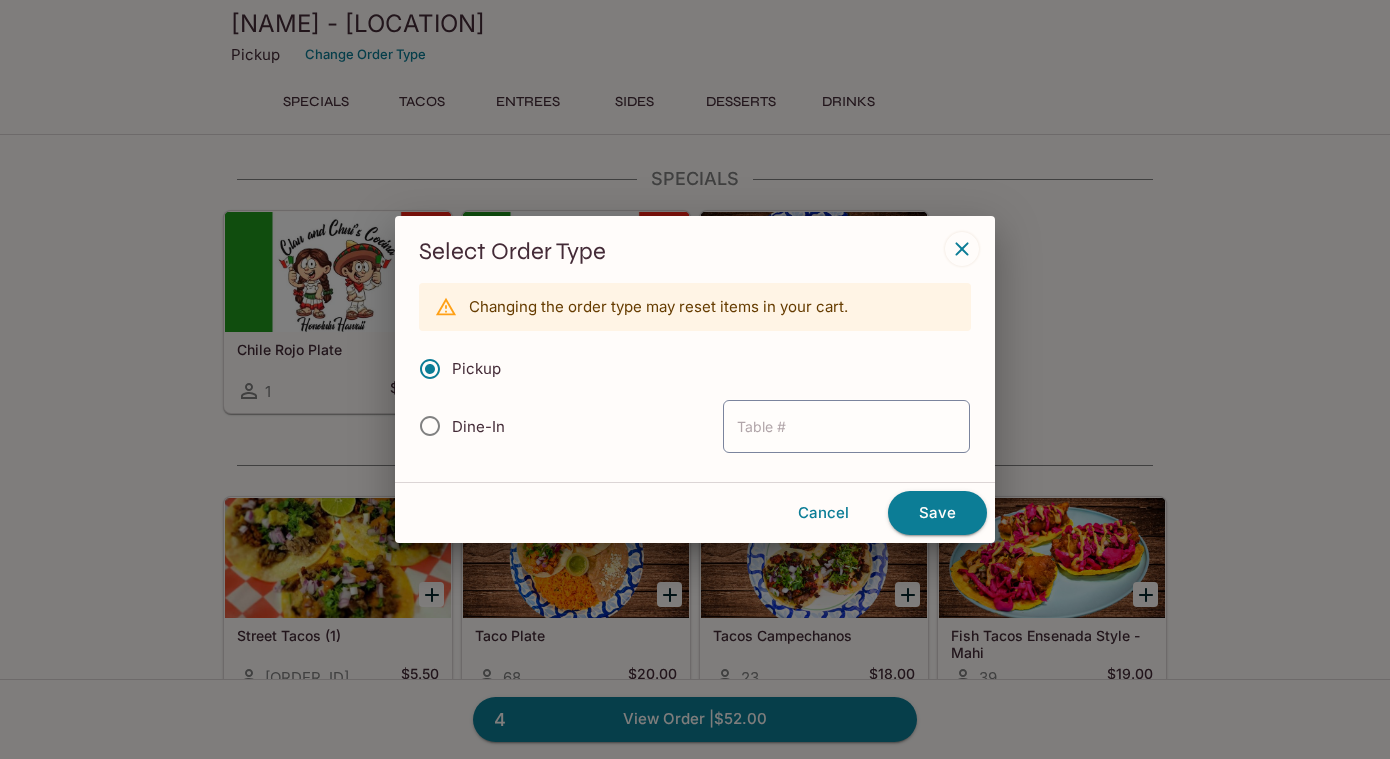 click at bounding box center [962, 249] 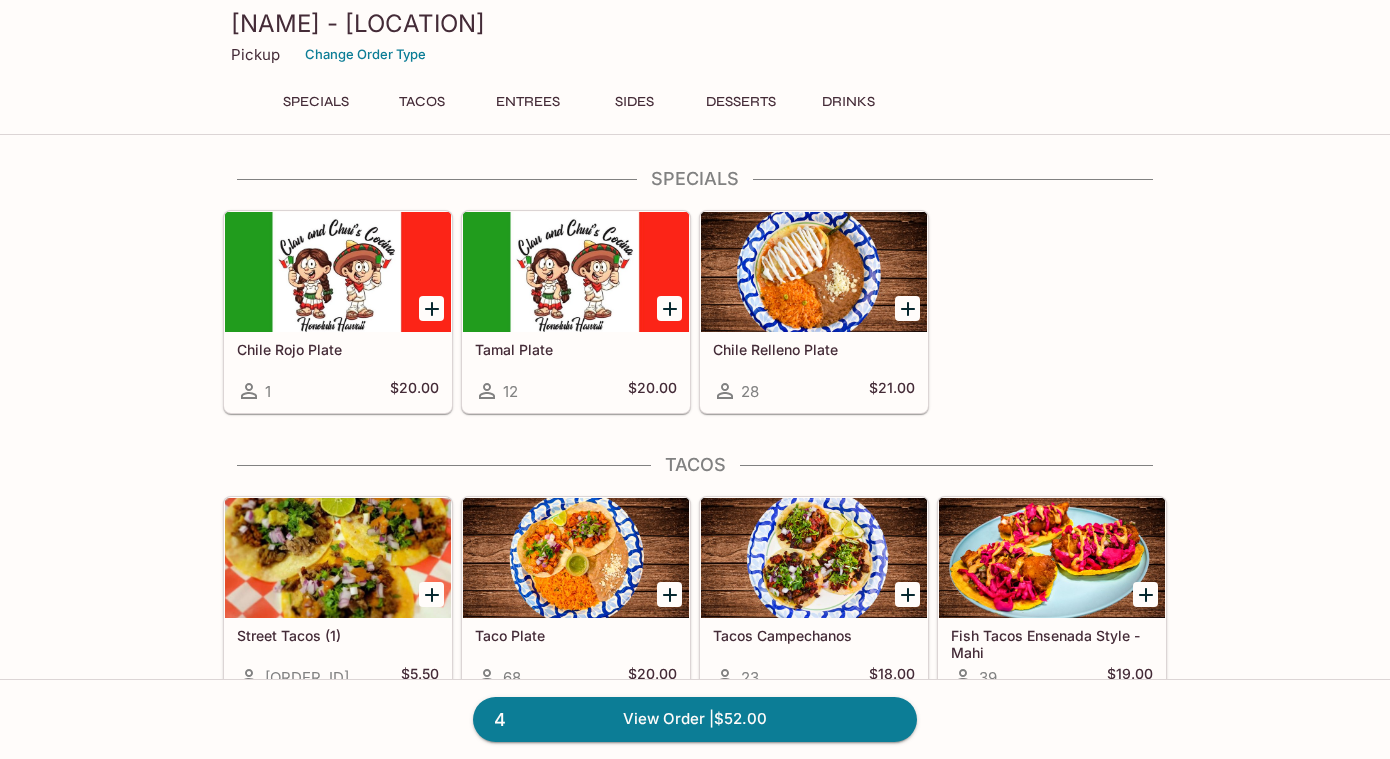 click on "Pickup" at bounding box center [255, 54] 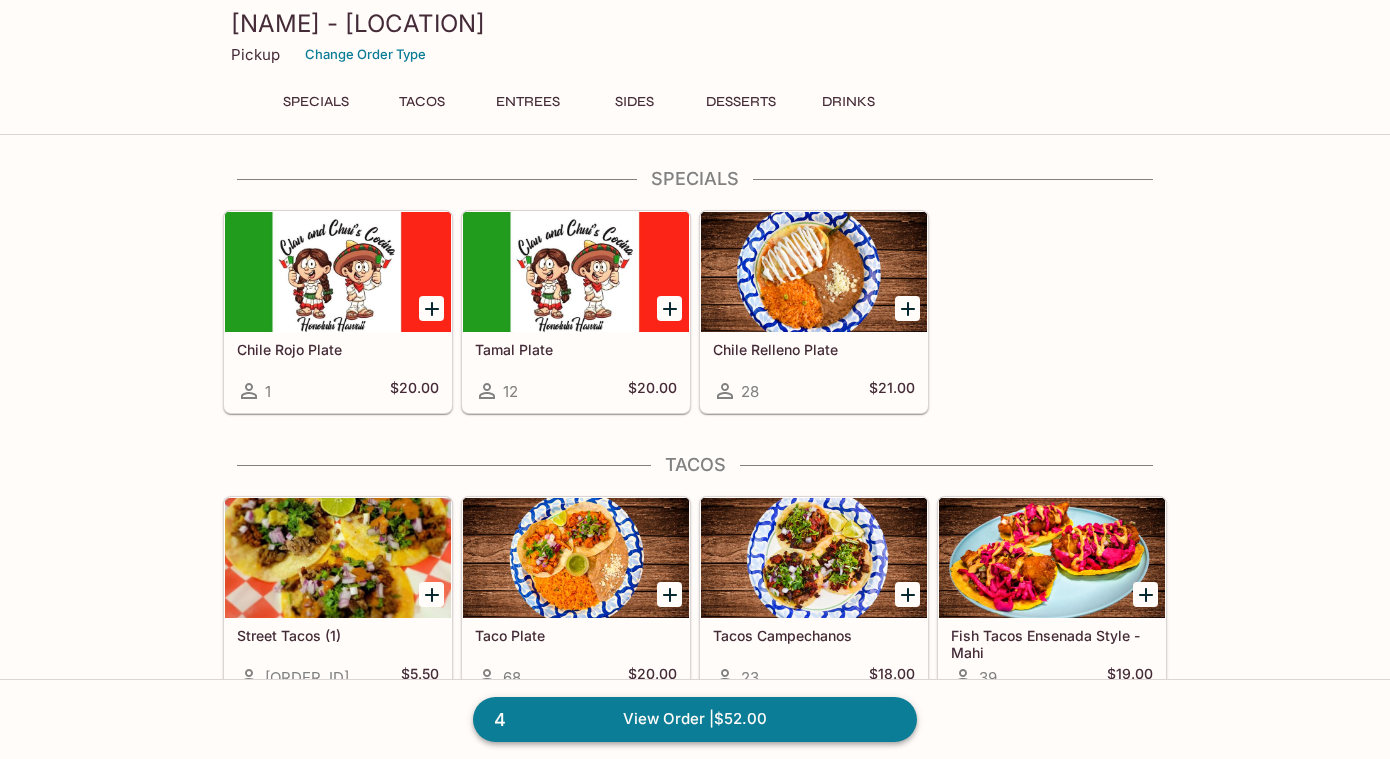 click on "4 View Order |  $52.00" at bounding box center (695, 719) 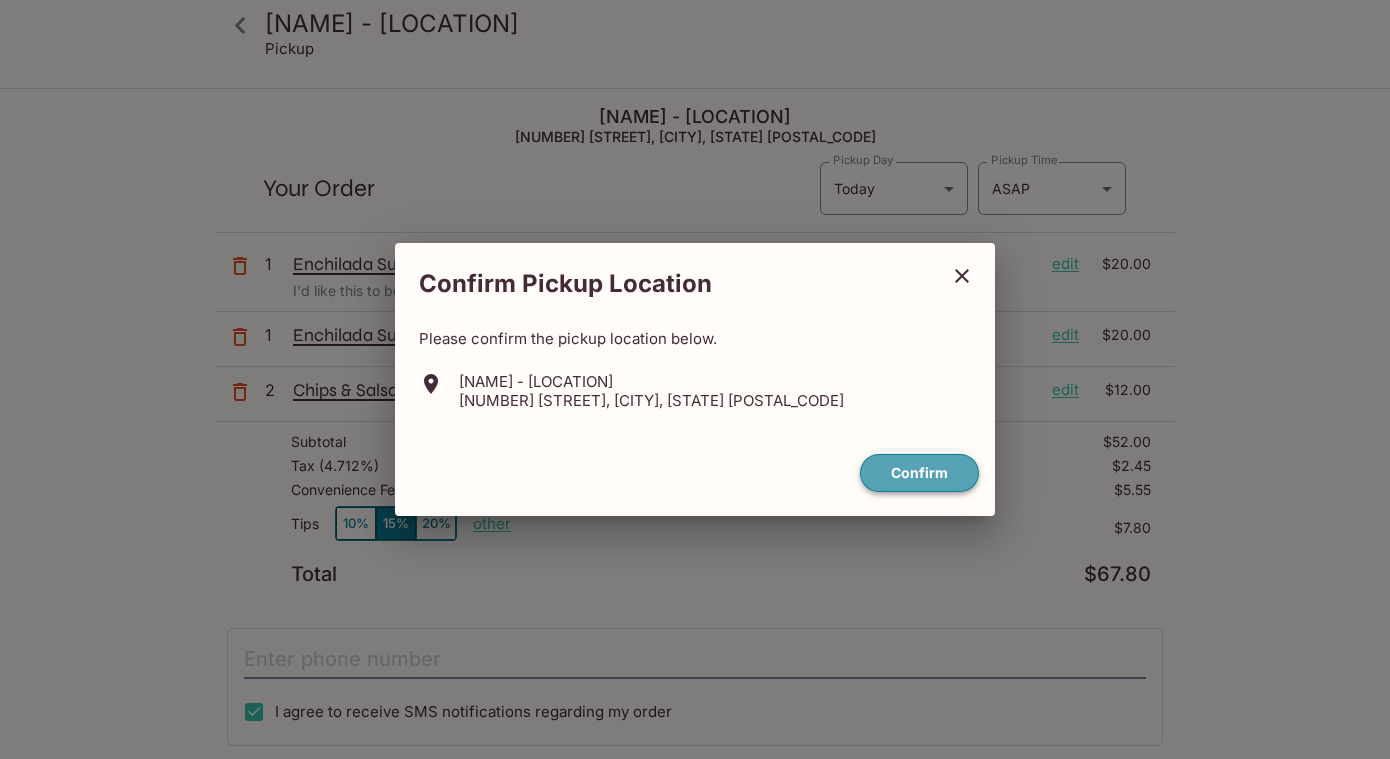 click on "Confirm" at bounding box center (919, 473) 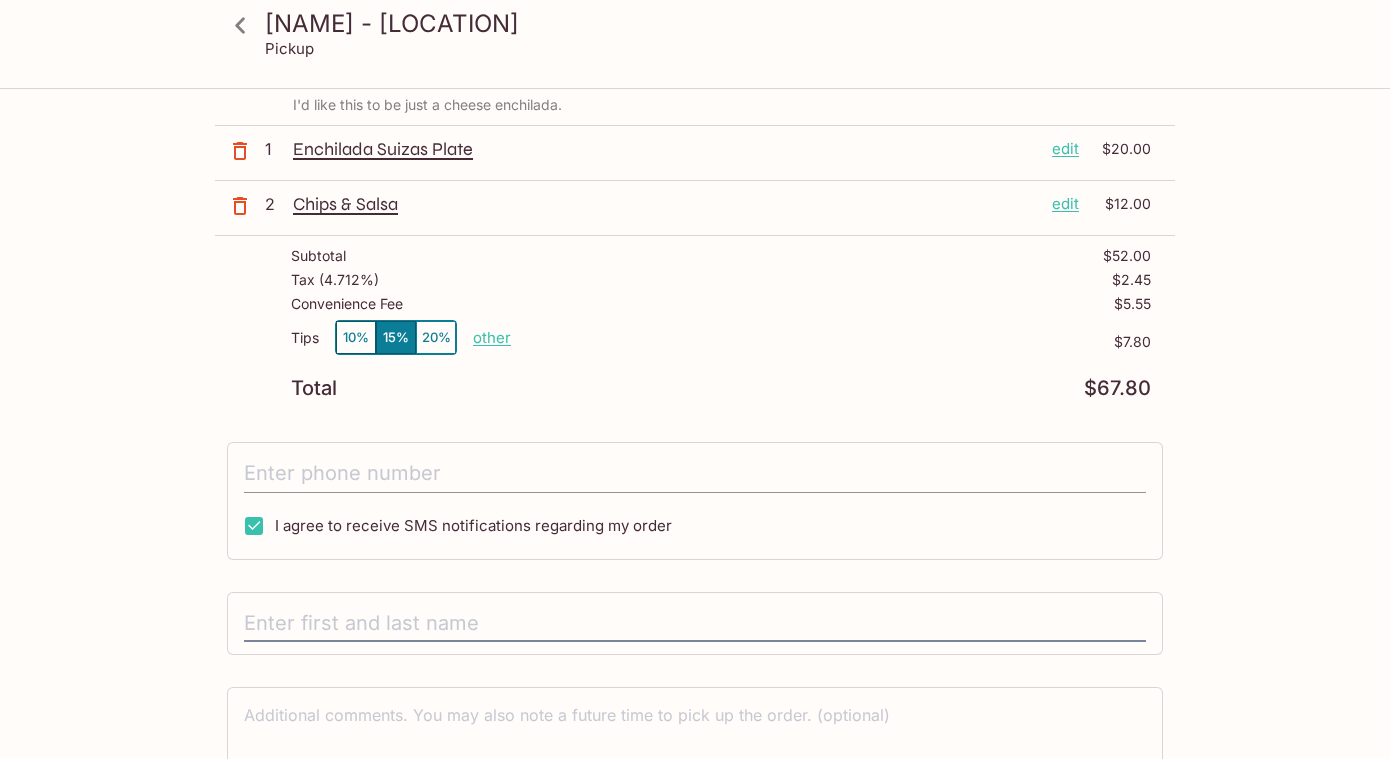scroll, scrollTop: 191, scrollLeft: 0, axis: vertical 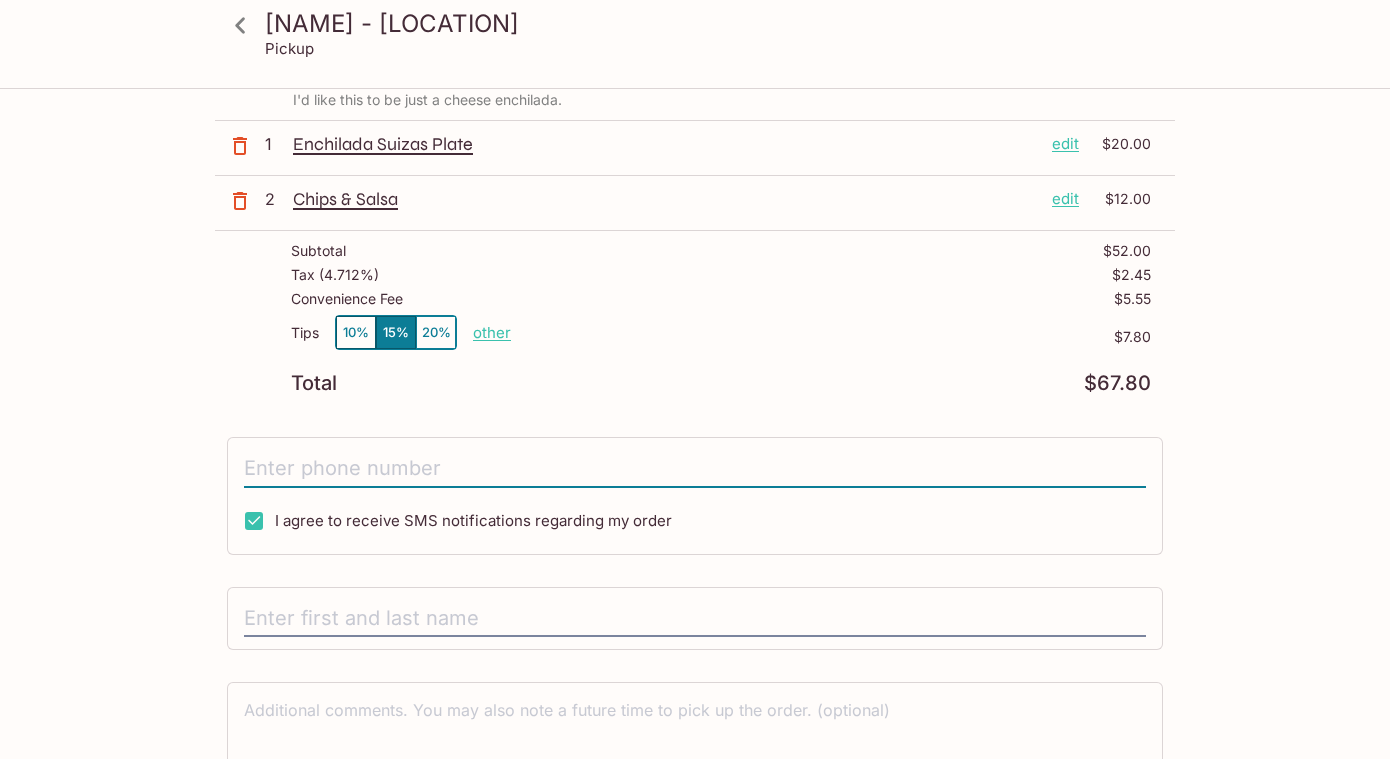 click at bounding box center (695, 469) 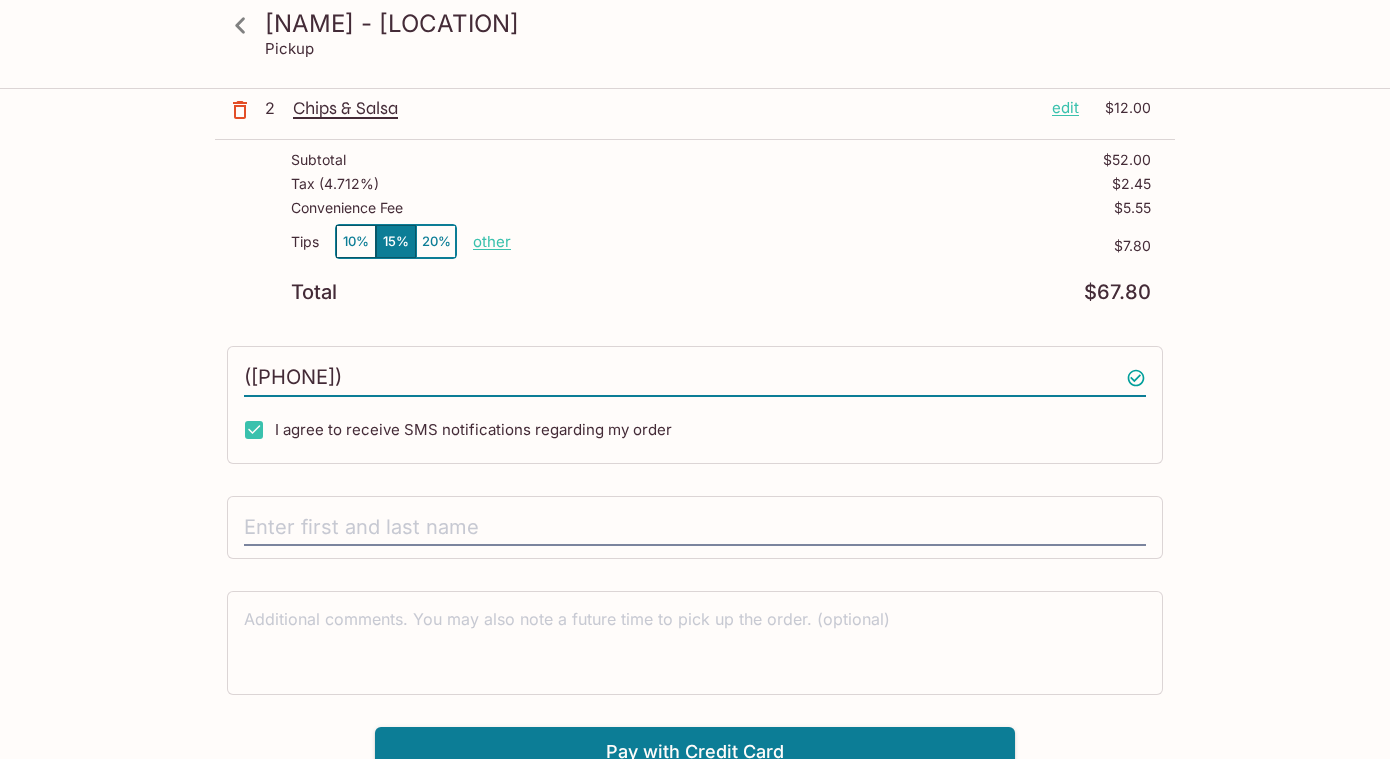 scroll, scrollTop: 300, scrollLeft: 0, axis: vertical 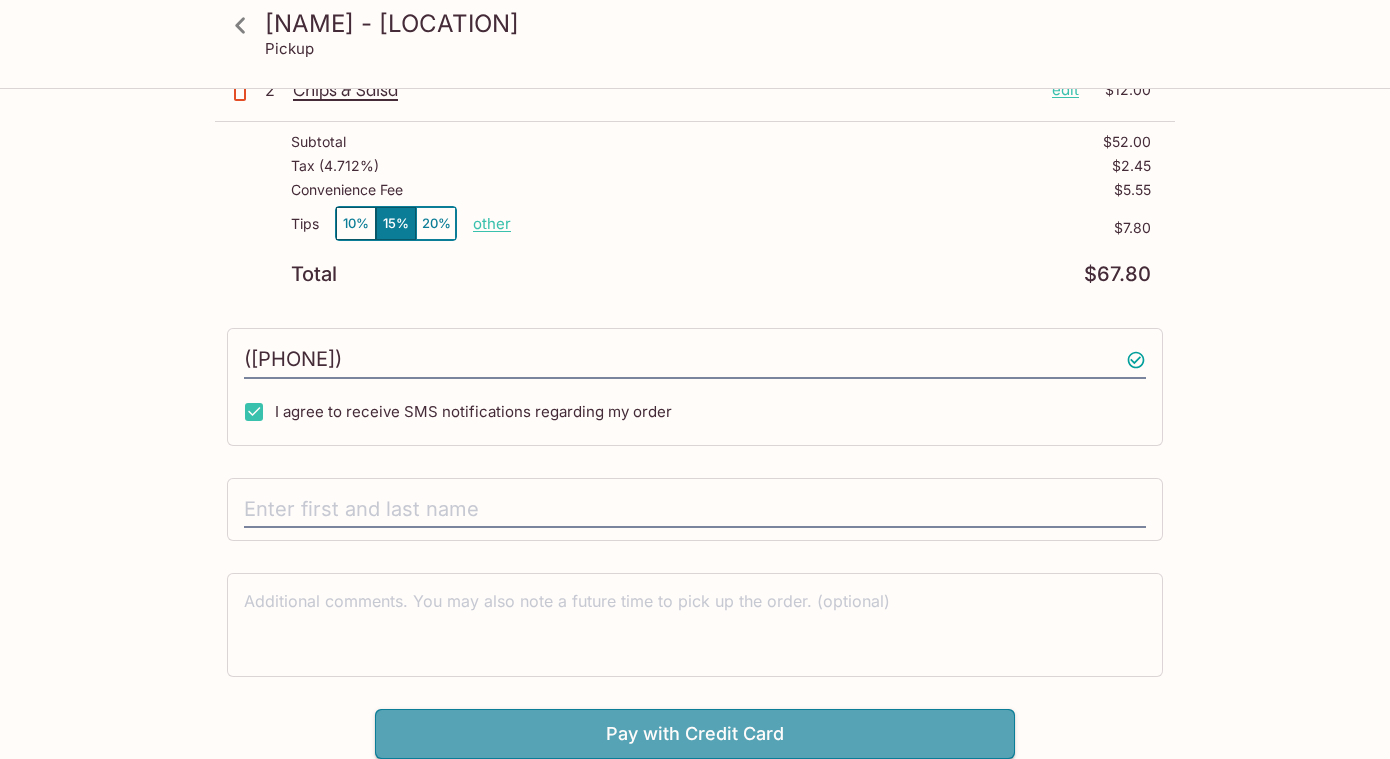 drag, startPoint x: 695, startPoint y: 735, endPoint x: 596, endPoint y: 649, distance: 131.13733 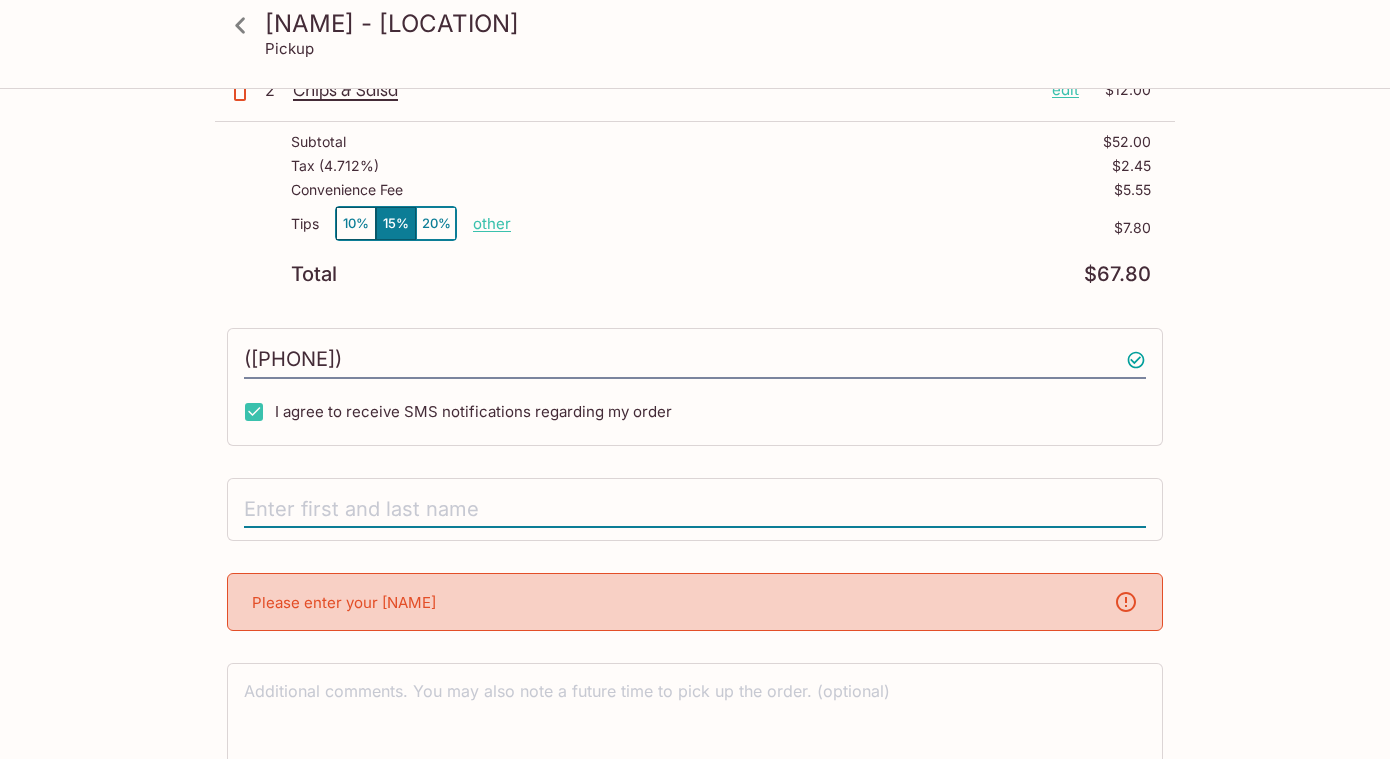 click at bounding box center (695, 510) 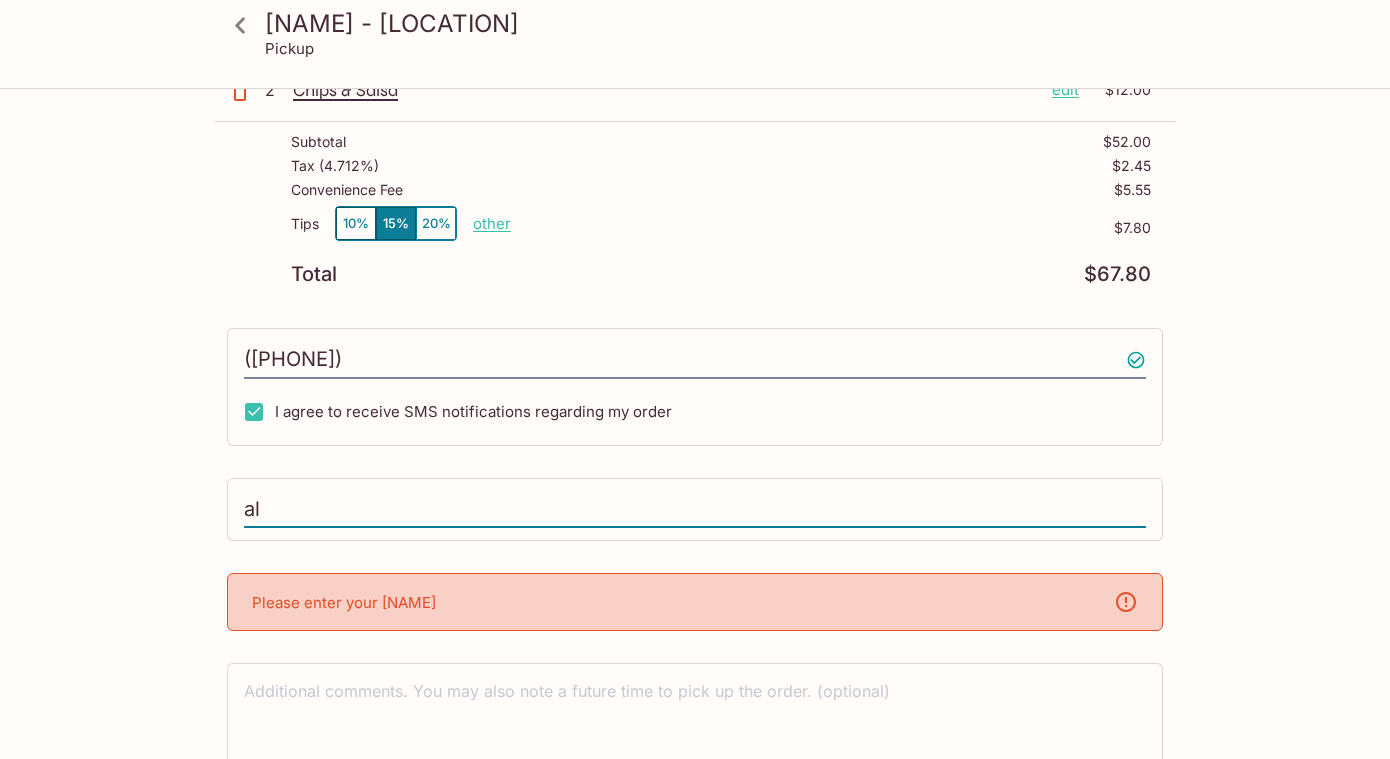 type on "a" 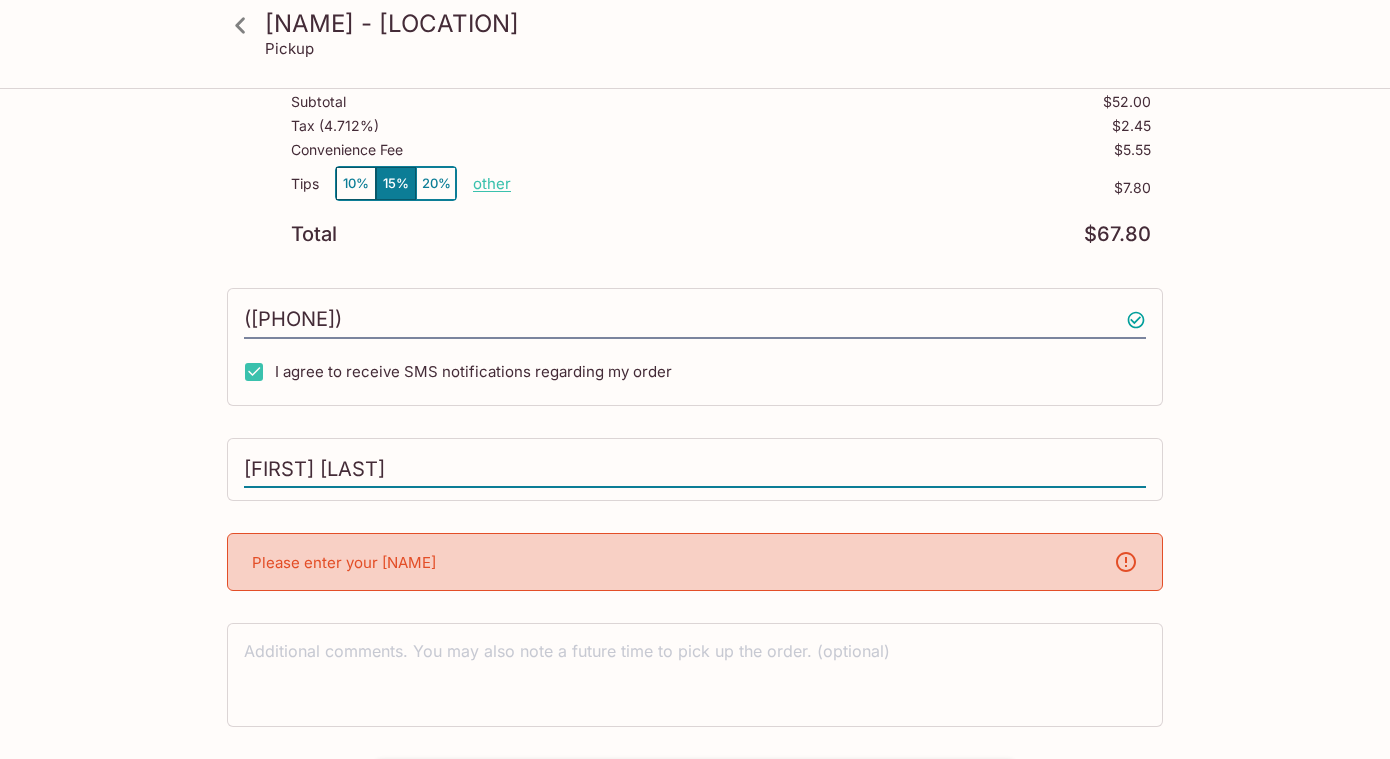 scroll, scrollTop: 390, scrollLeft: 0, axis: vertical 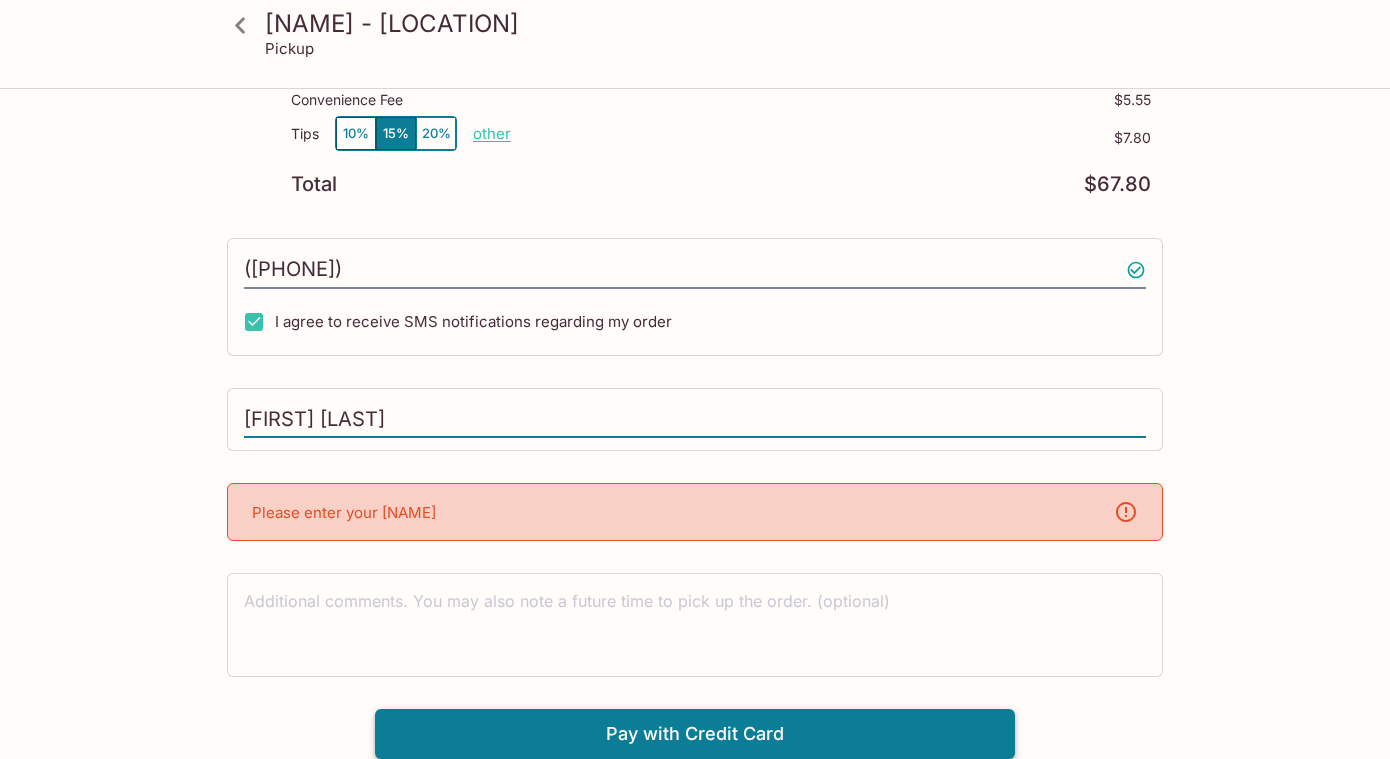 type on "[FIRST] [LAST]" 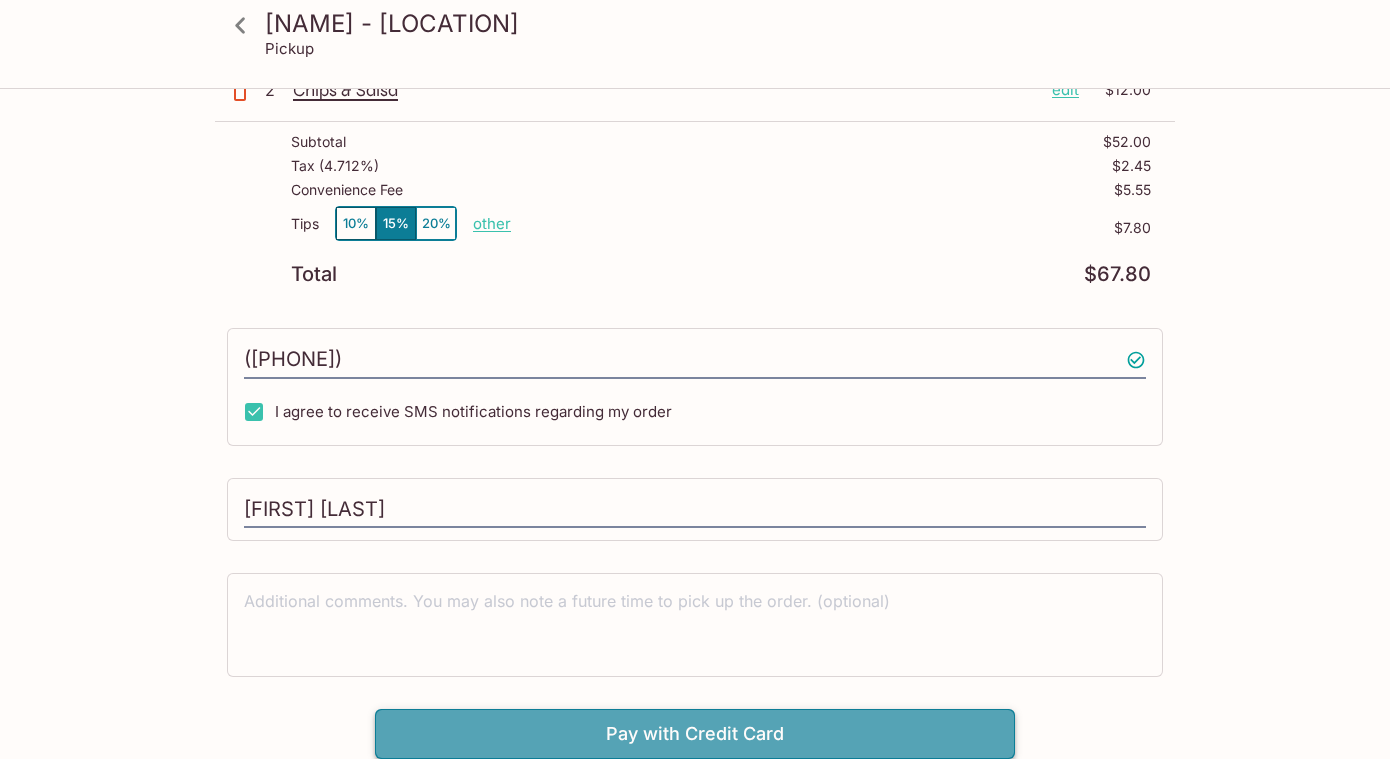 click on "Pay with Credit Card" at bounding box center [695, 734] 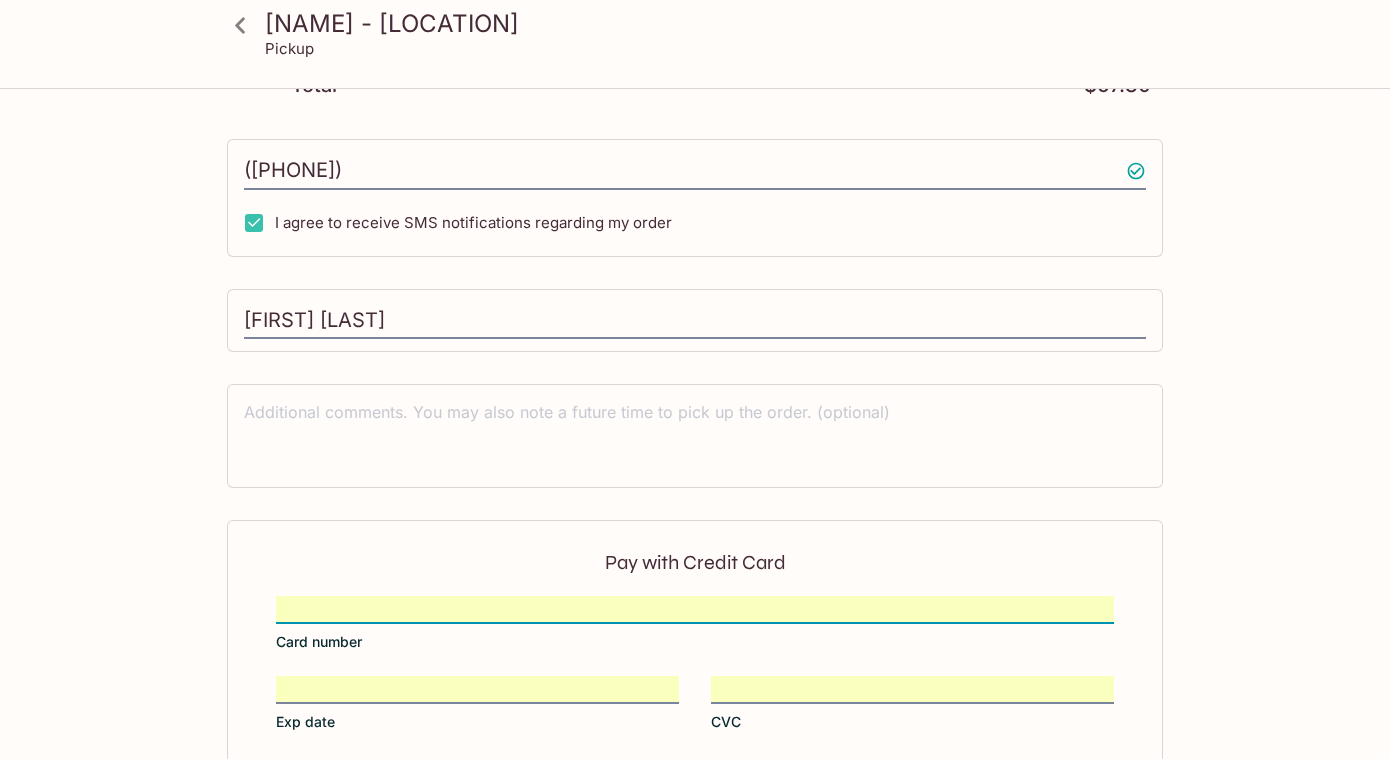 scroll, scrollTop: 600, scrollLeft: 0, axis: vertical 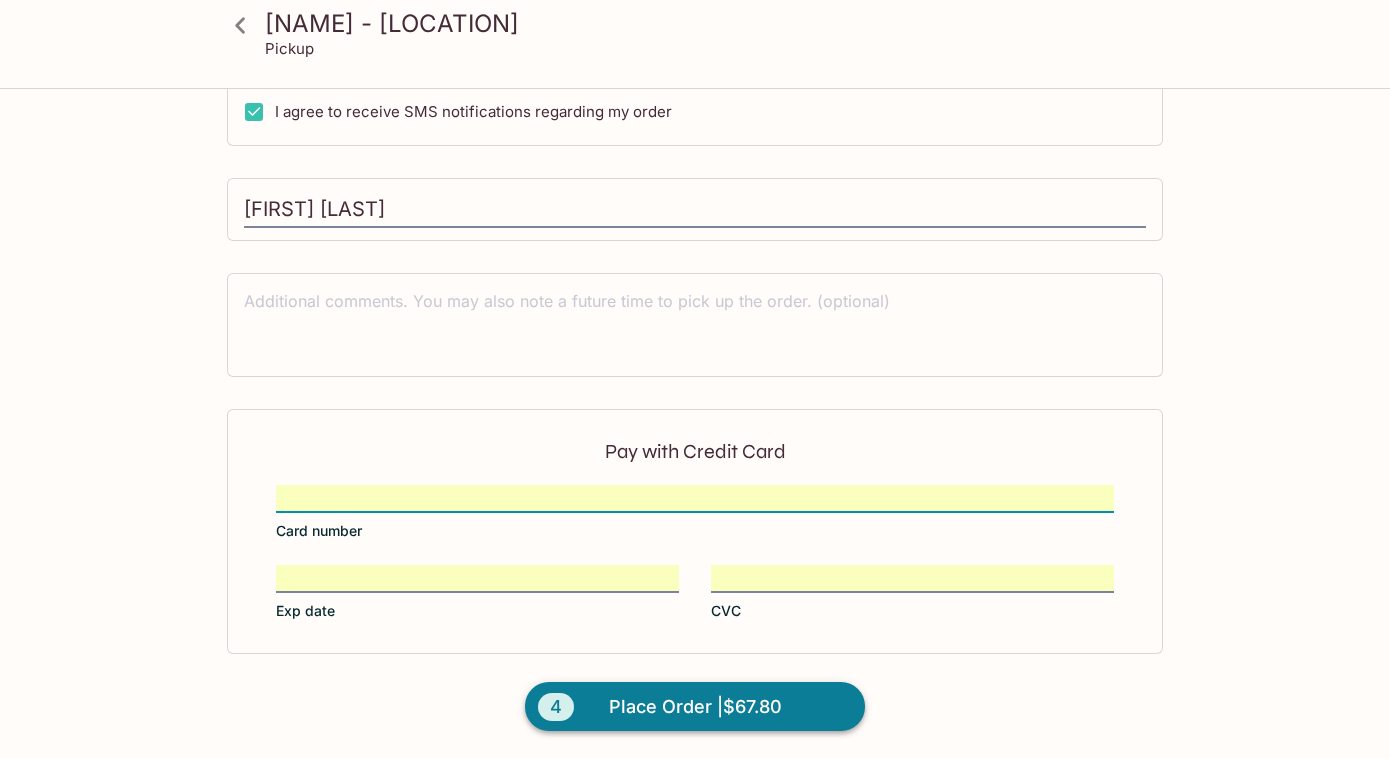 click on "Place Order | $67.80" at bounding box center (695, 707) 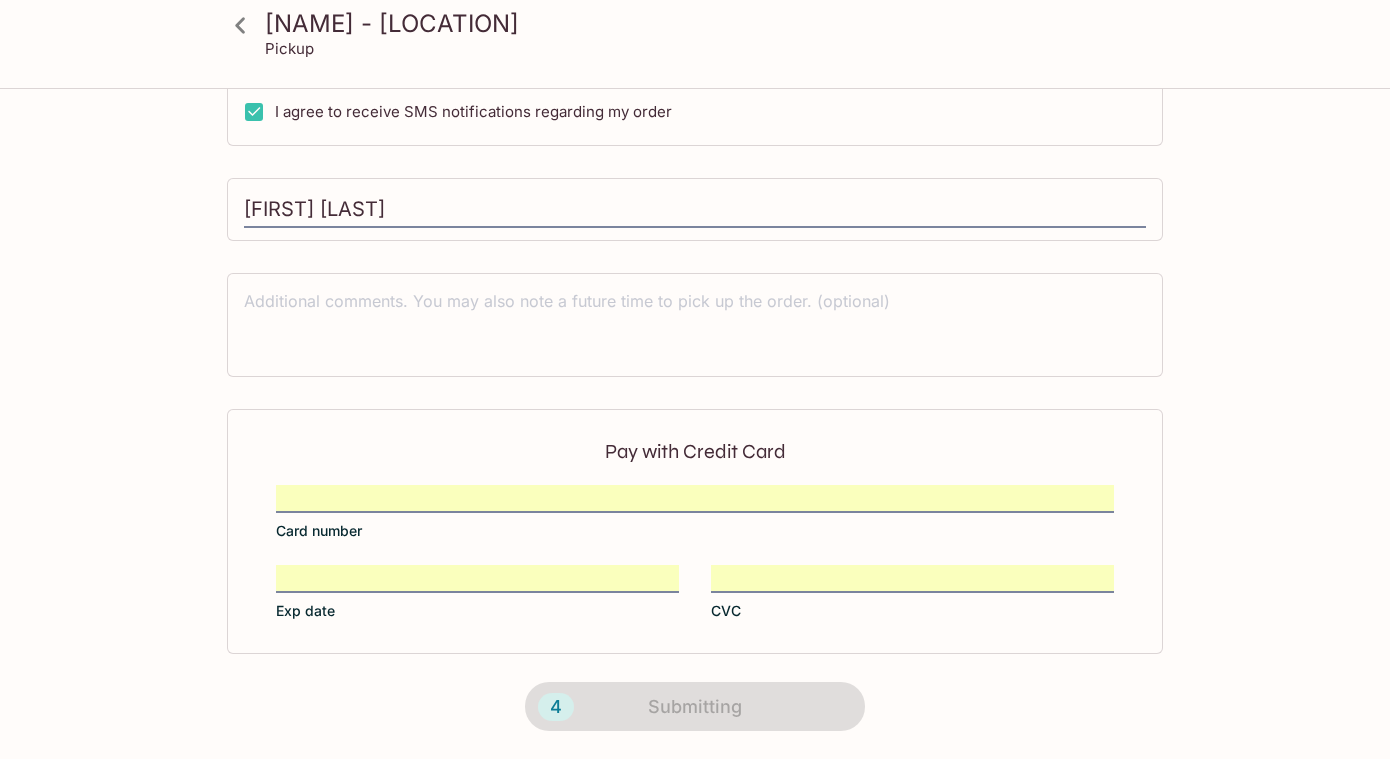scroll, scrollTop: 403, scrollLeft: 0, axis: vertical 